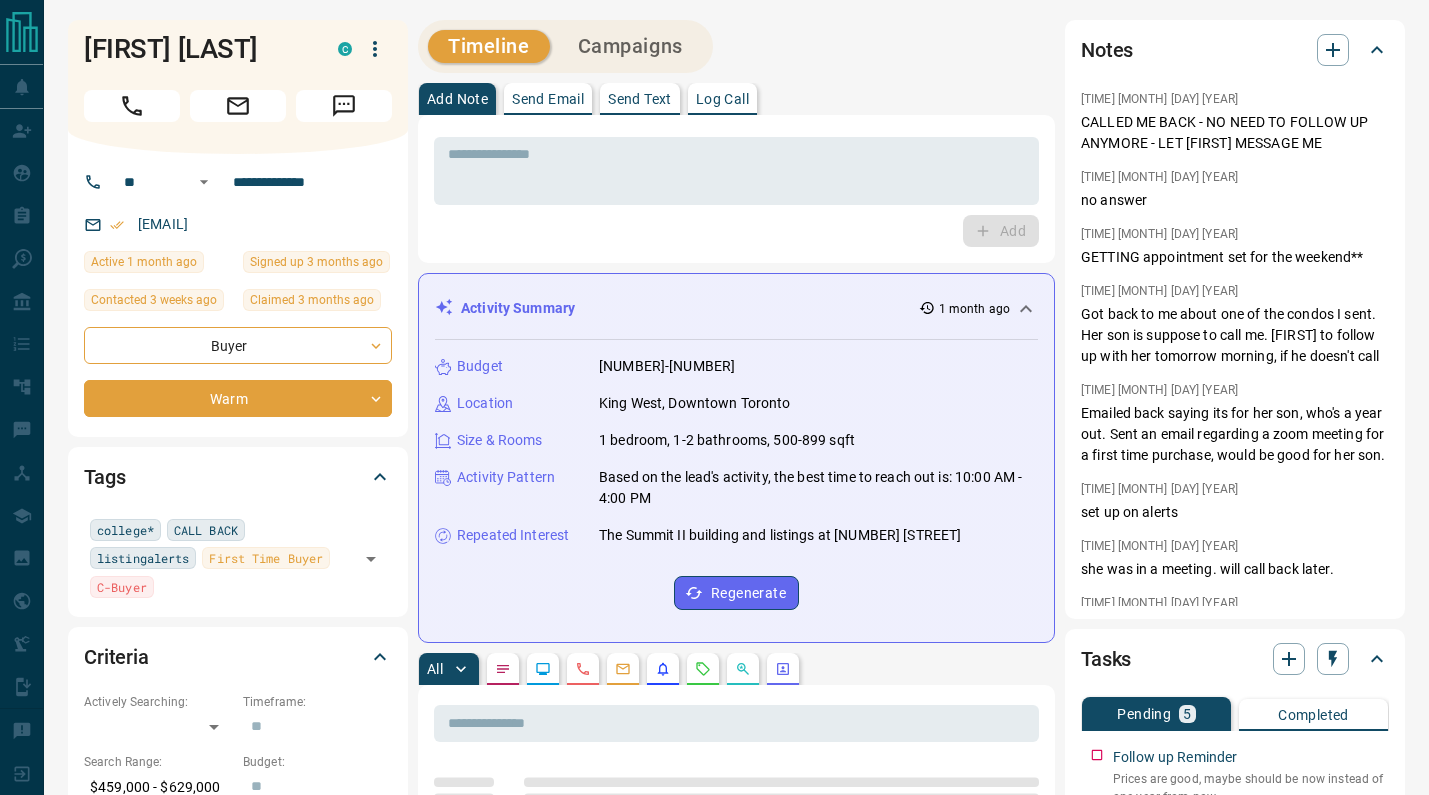 scroll, scrollTop: 0, scrollLeft: 0, axis: both 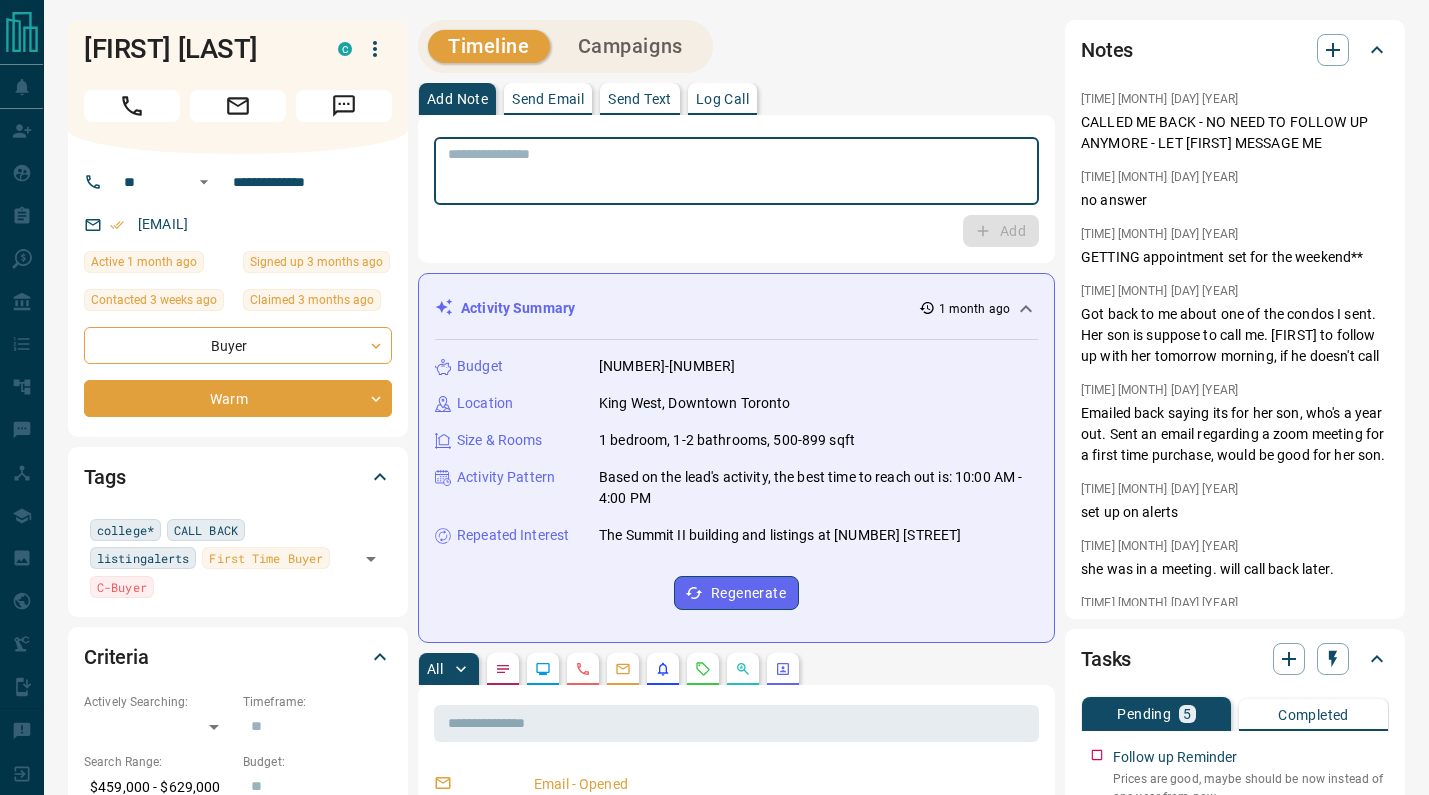 click at bounding box center [736, 171] 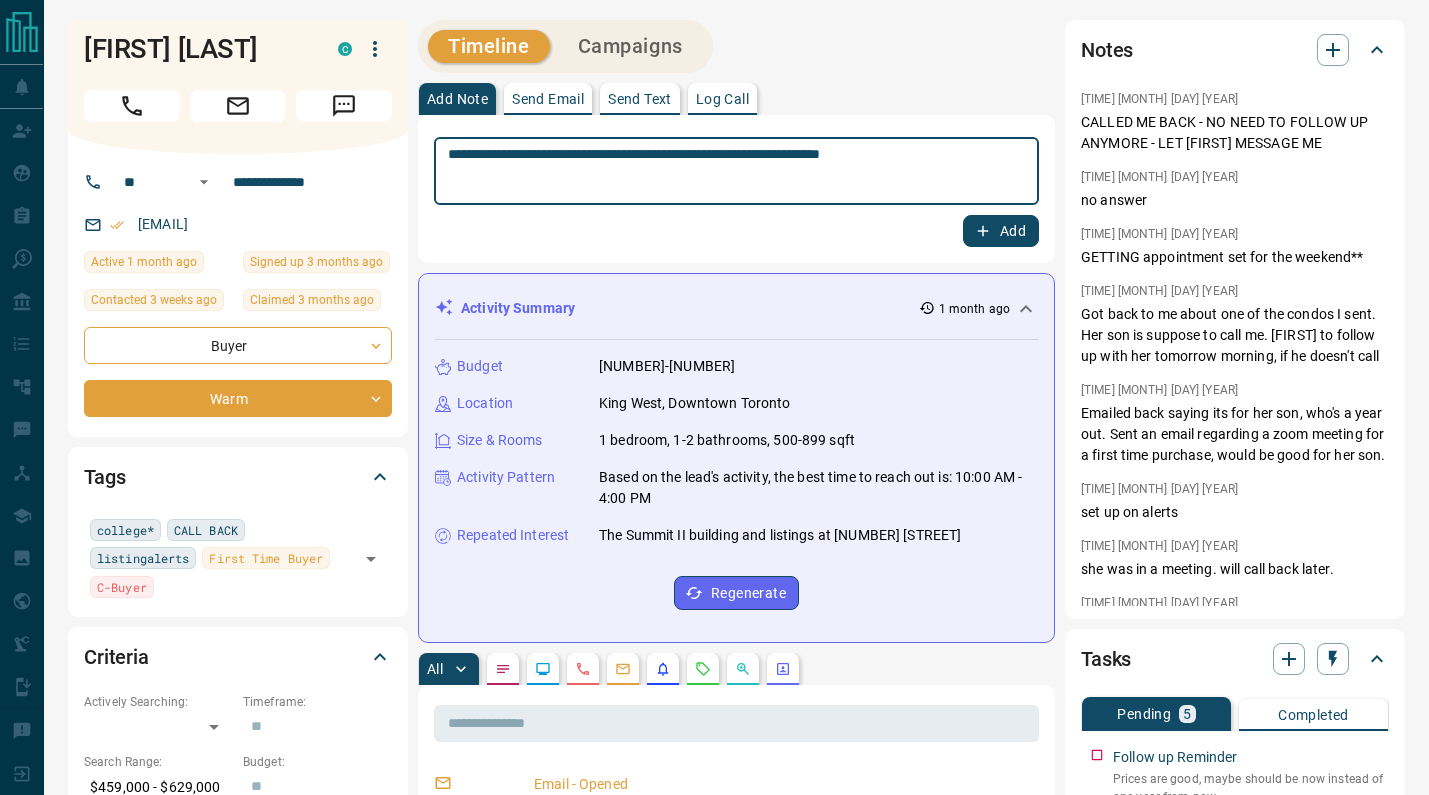 type on "**********" 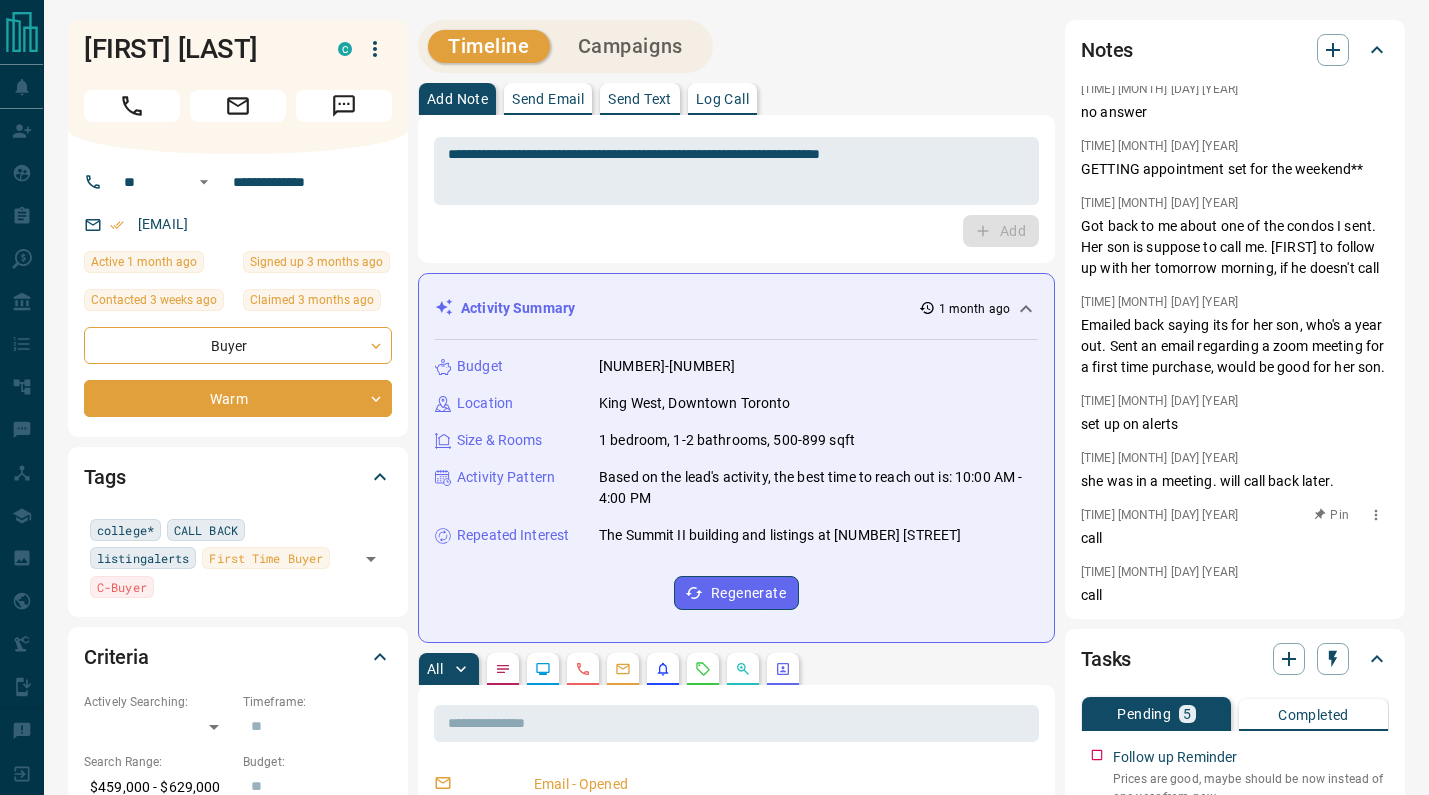 scroll, scrollTop: 109, scrollLeft: 0, axis: vertical 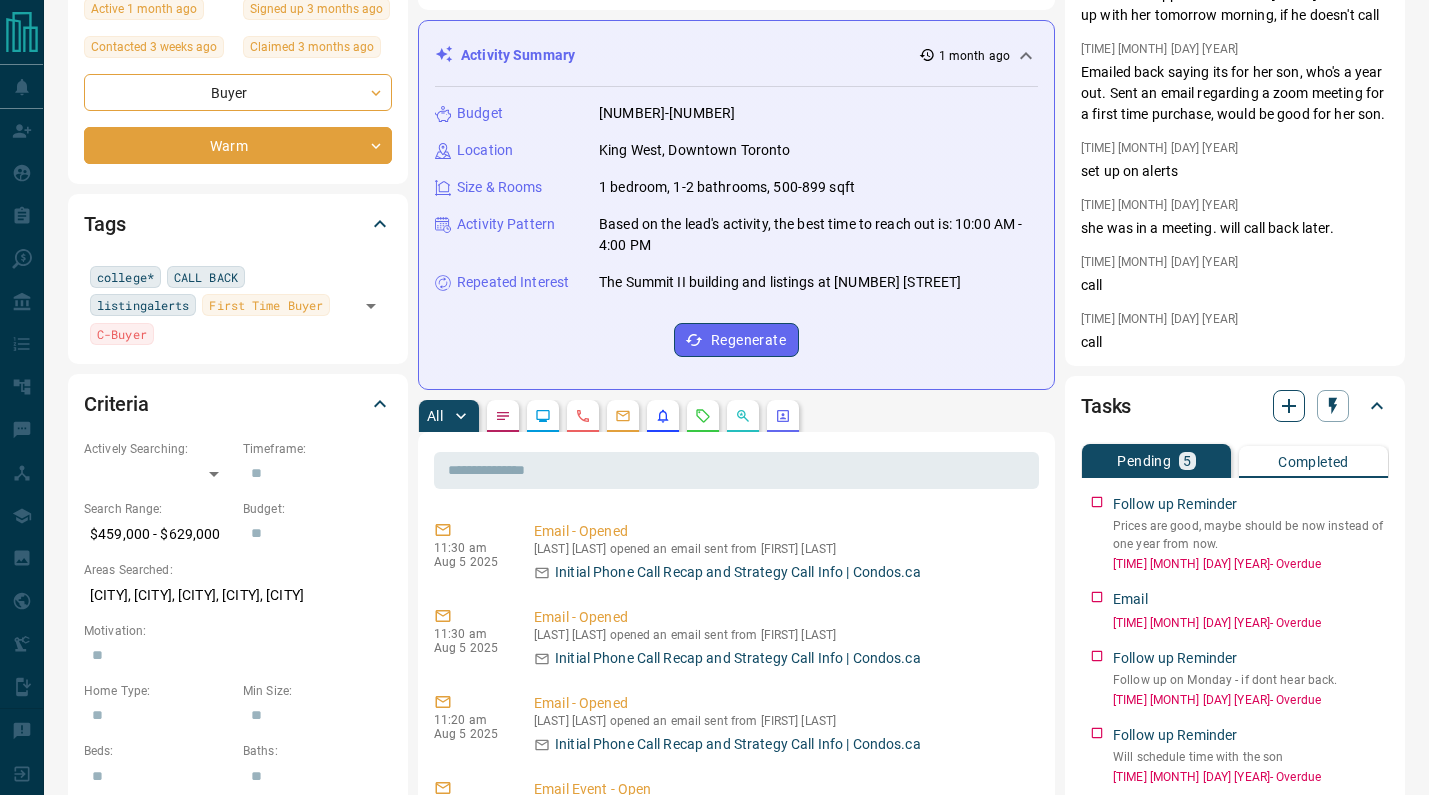 click 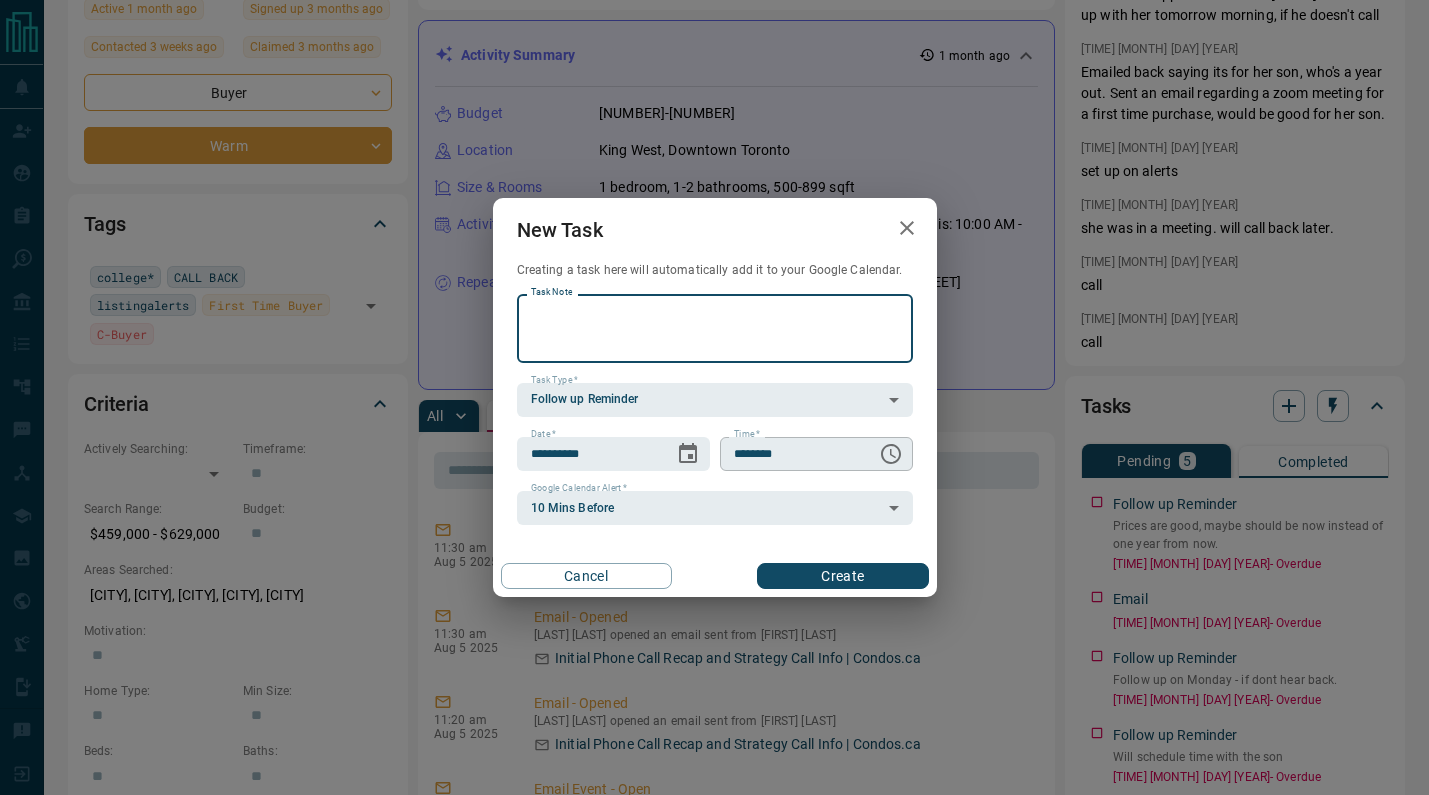click on "********" at bounding box center [791, 454] 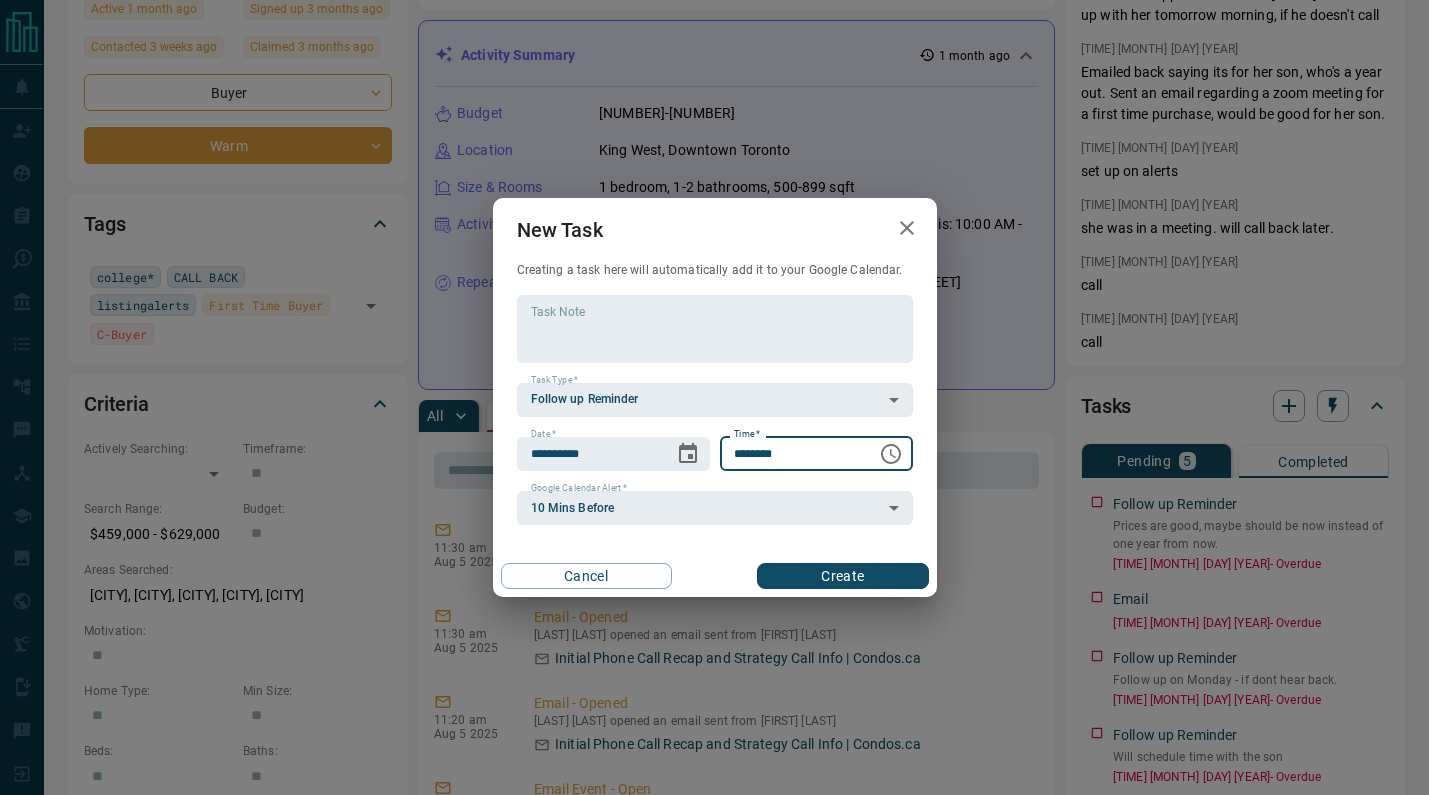 type on "********" 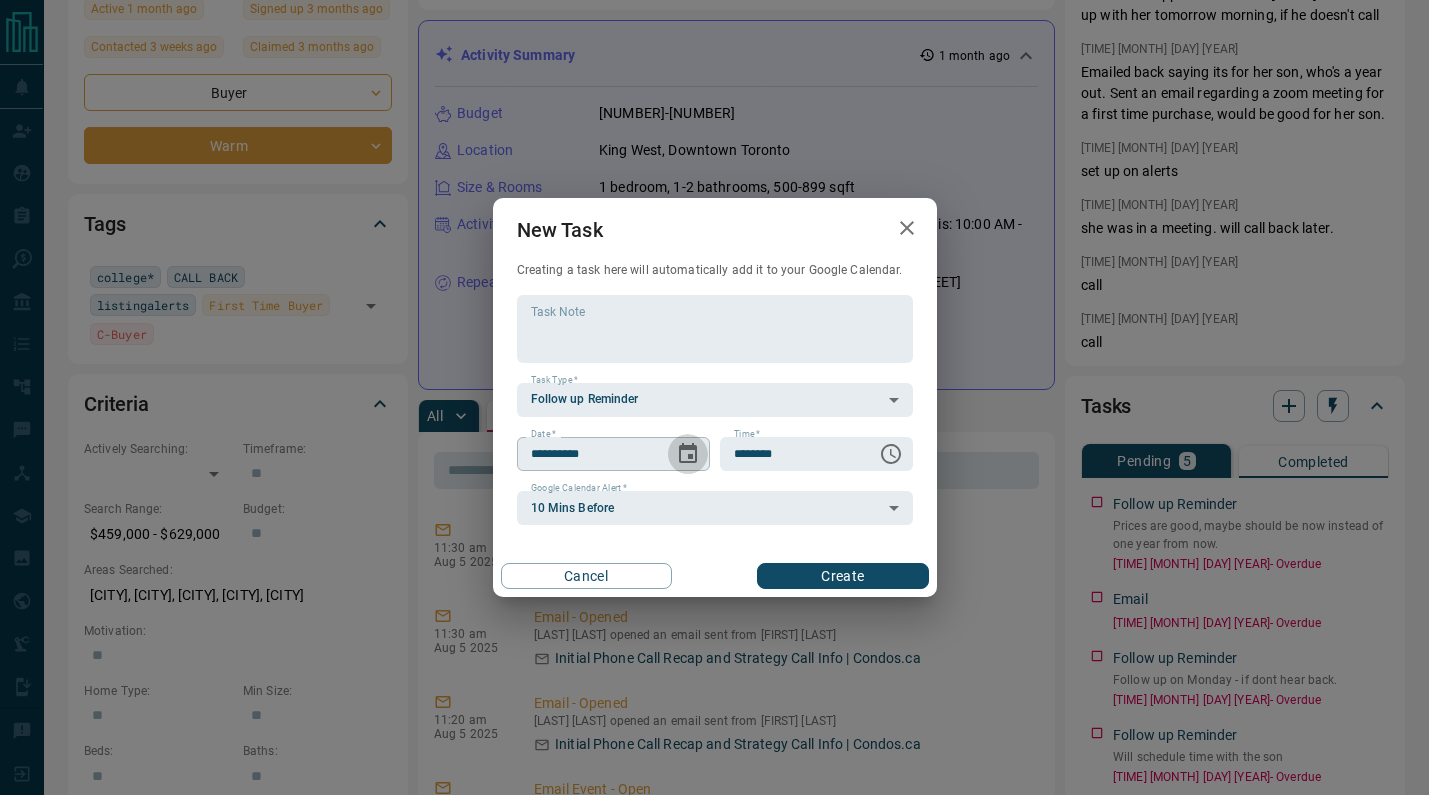 click 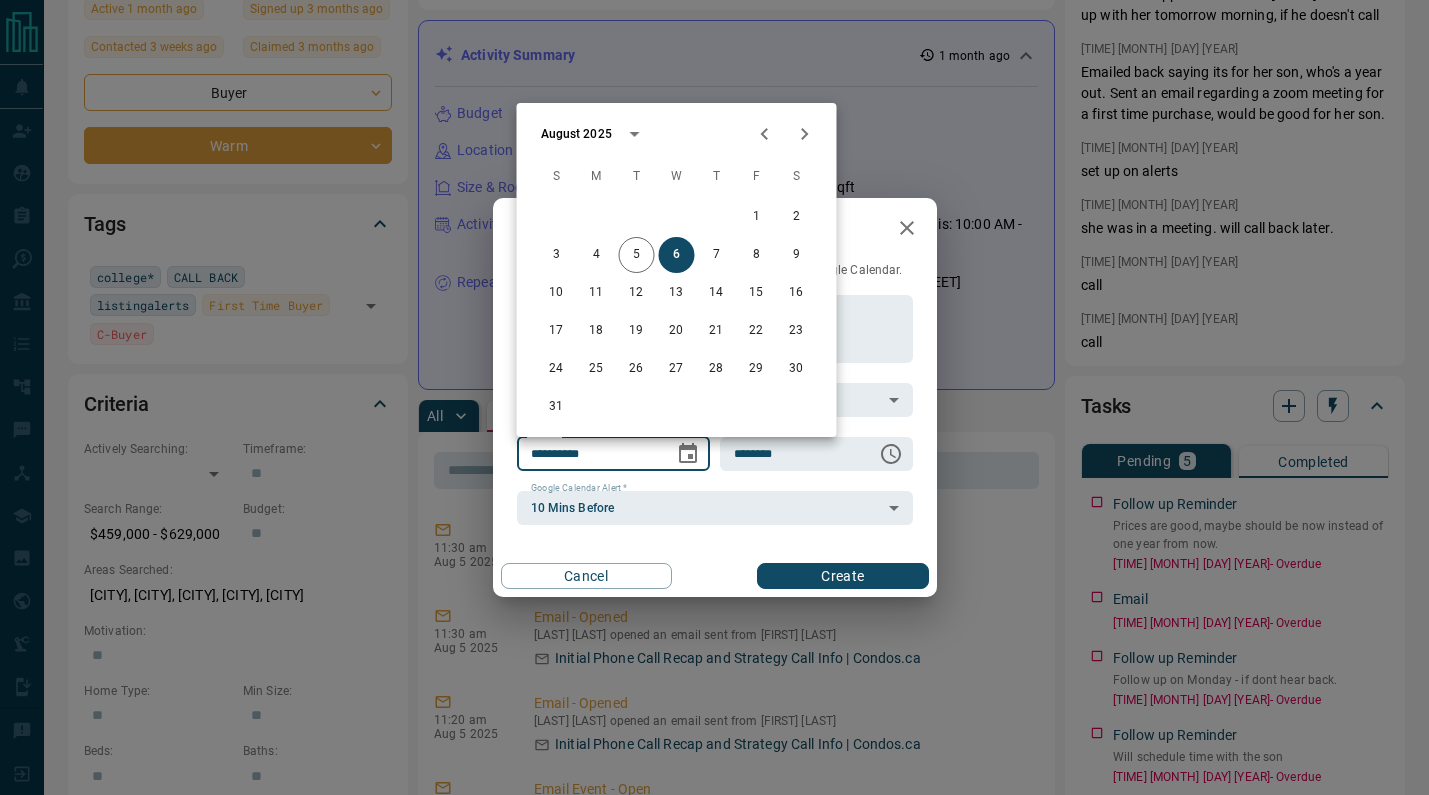 click 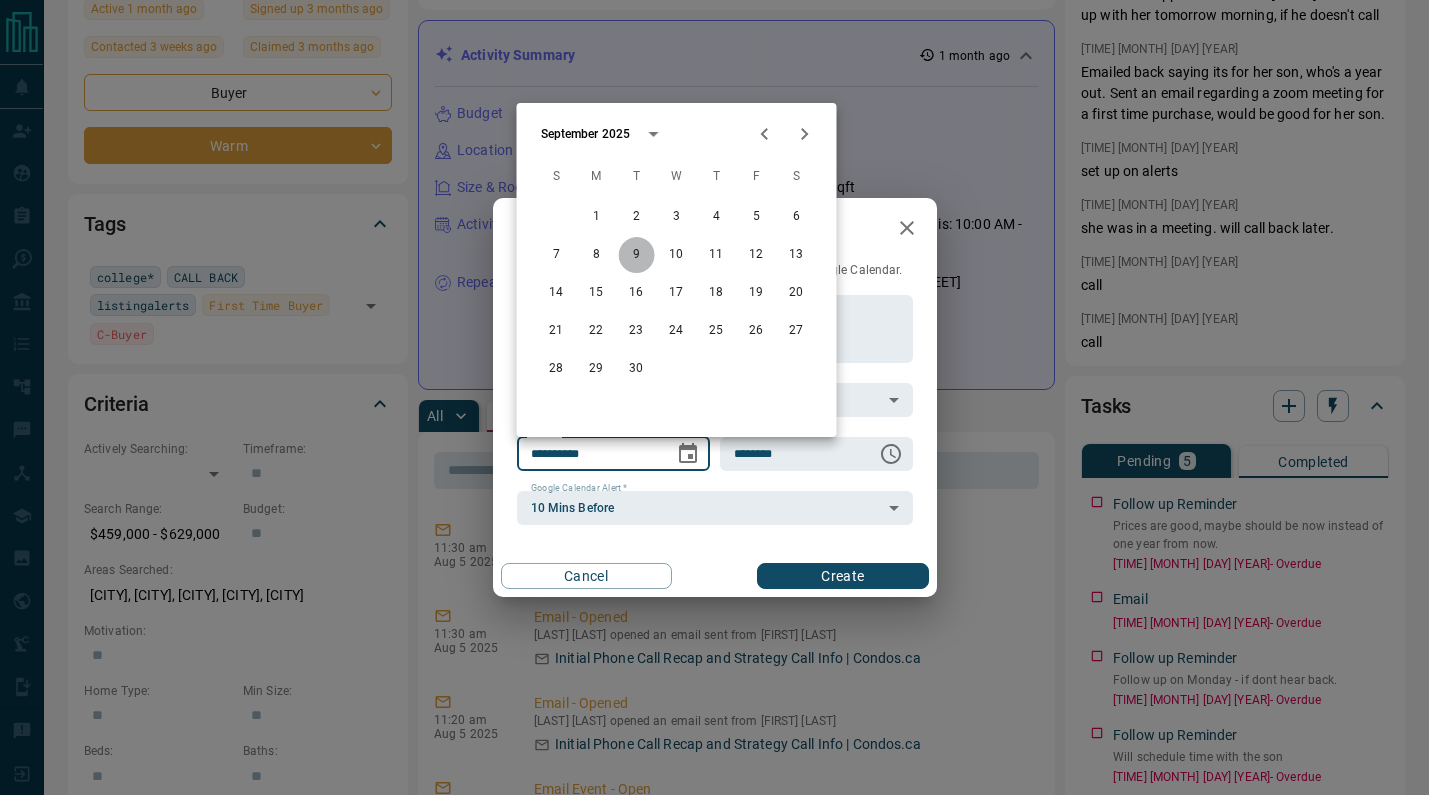 click on "9" at bounding box center [637, 255] 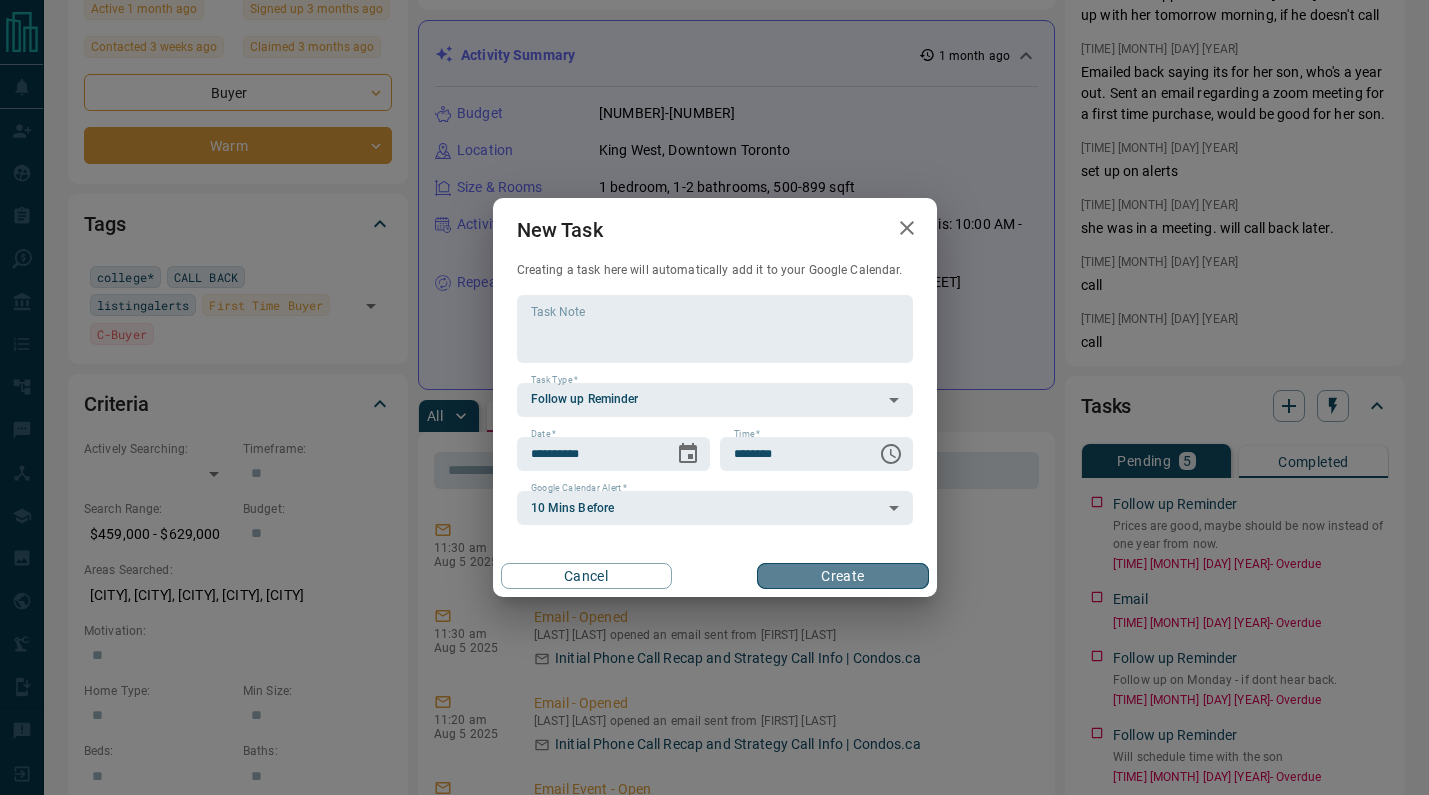 click on "Create" at bounding box center [842, 576] 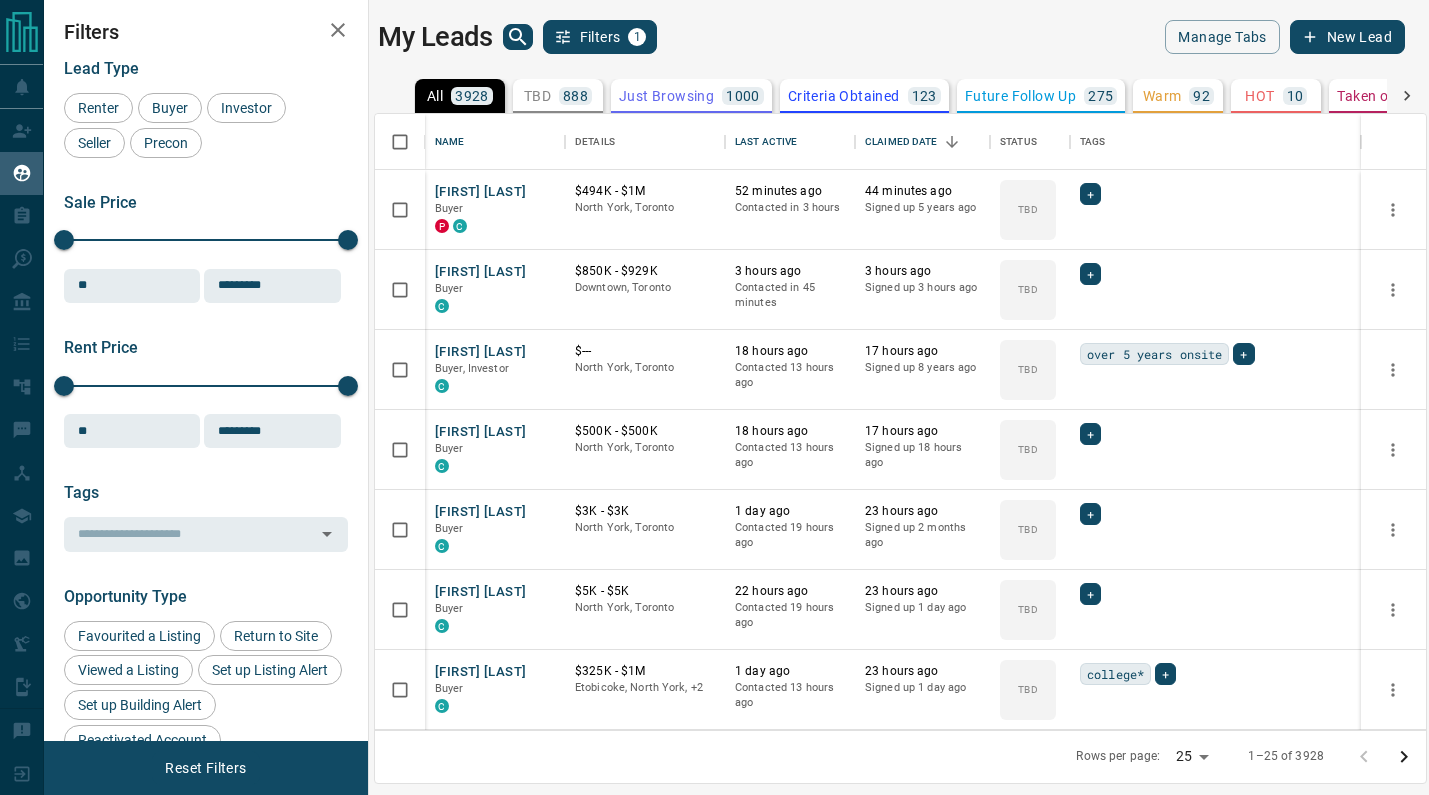 scroll, scrollTop: 0, scrollLeft: 0, axis: both 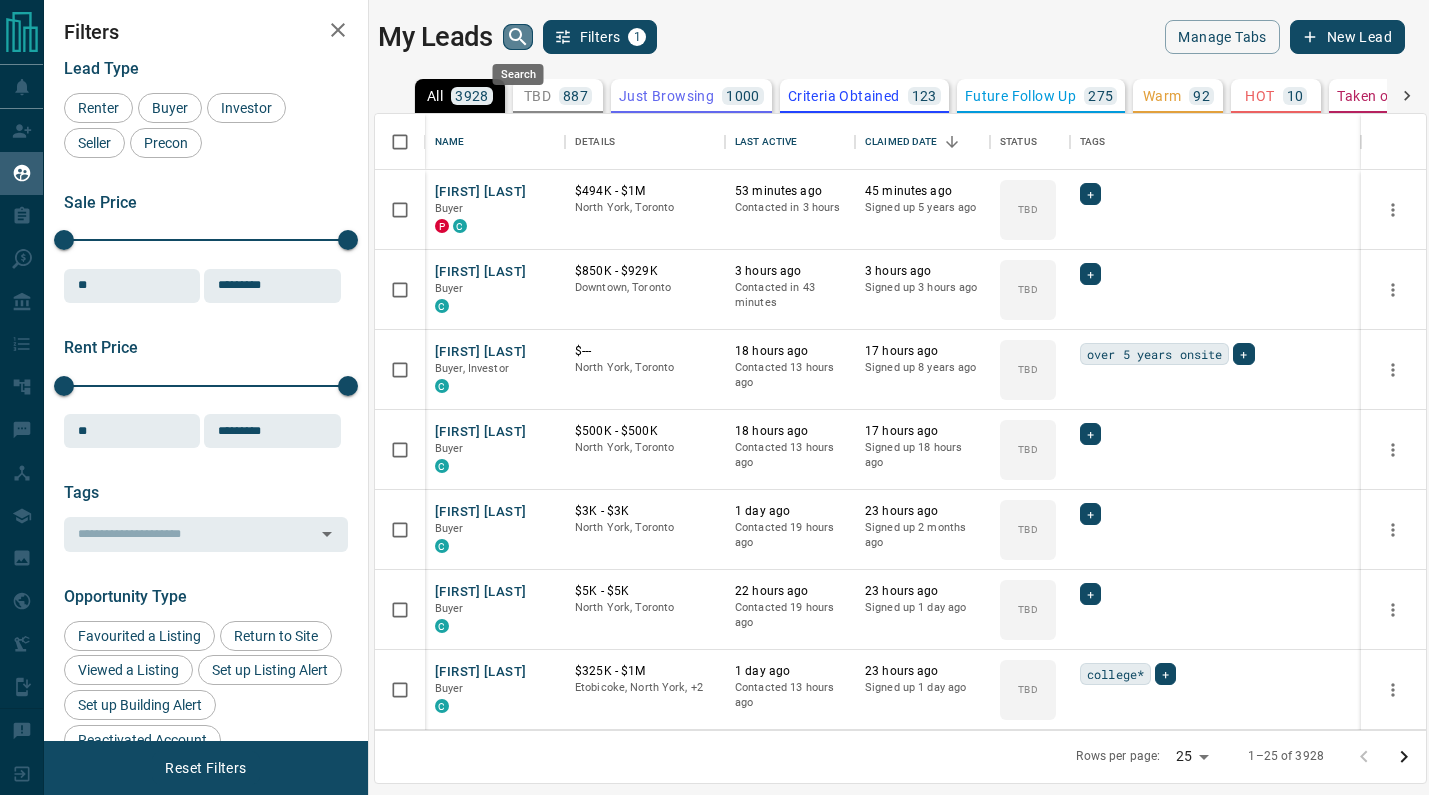 click 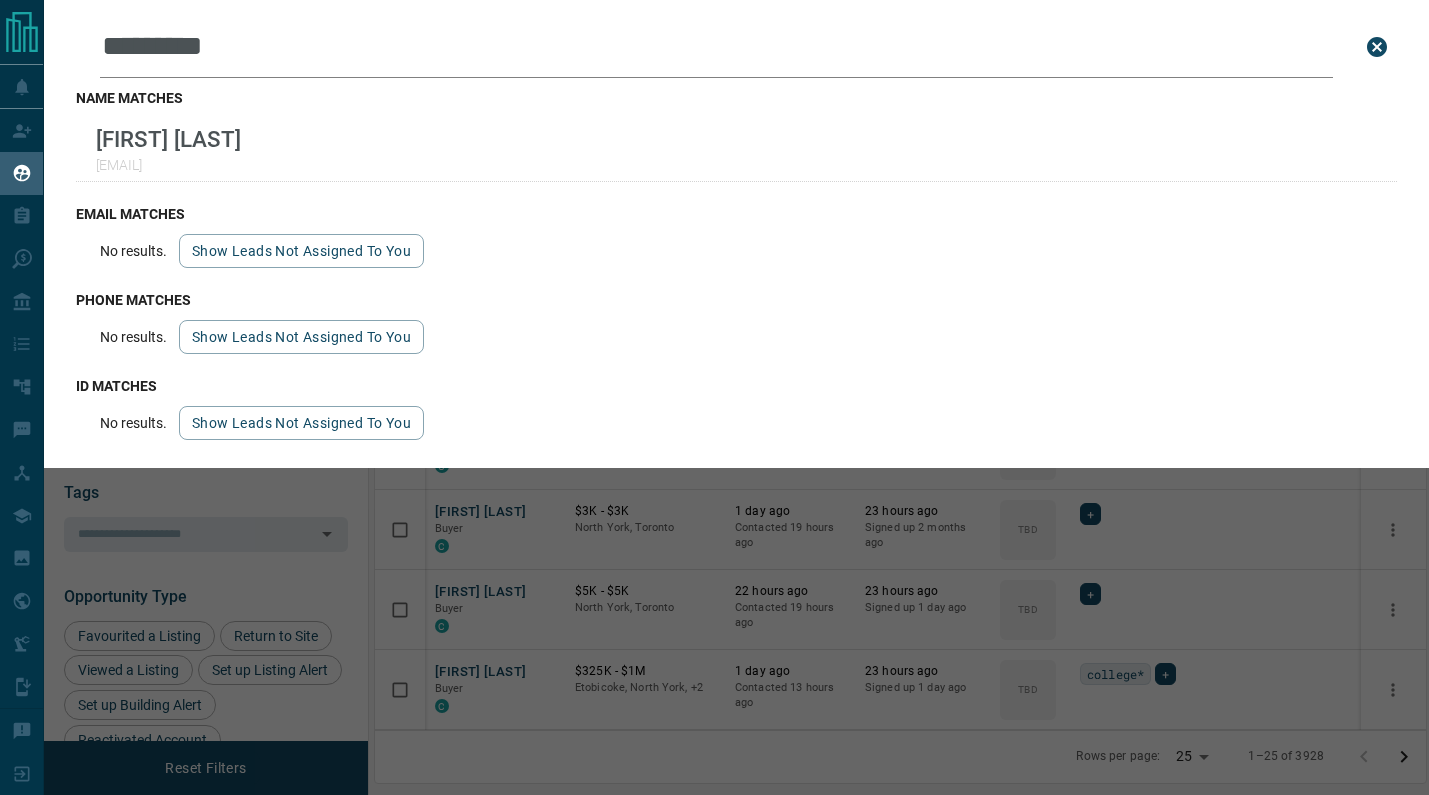 click on "*********" at bounding box center (716, 47) 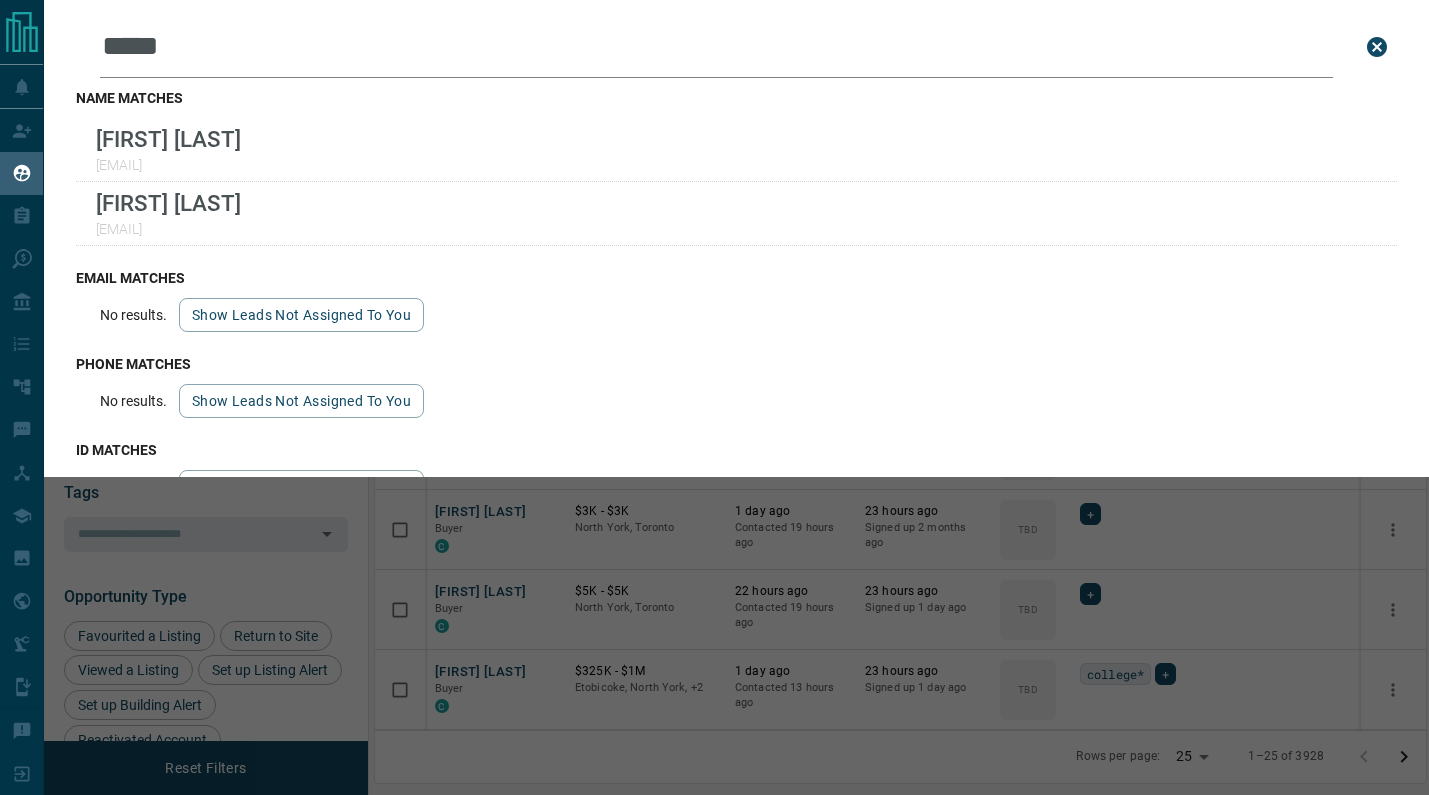 click on "****" at bounding box center [716, 47] 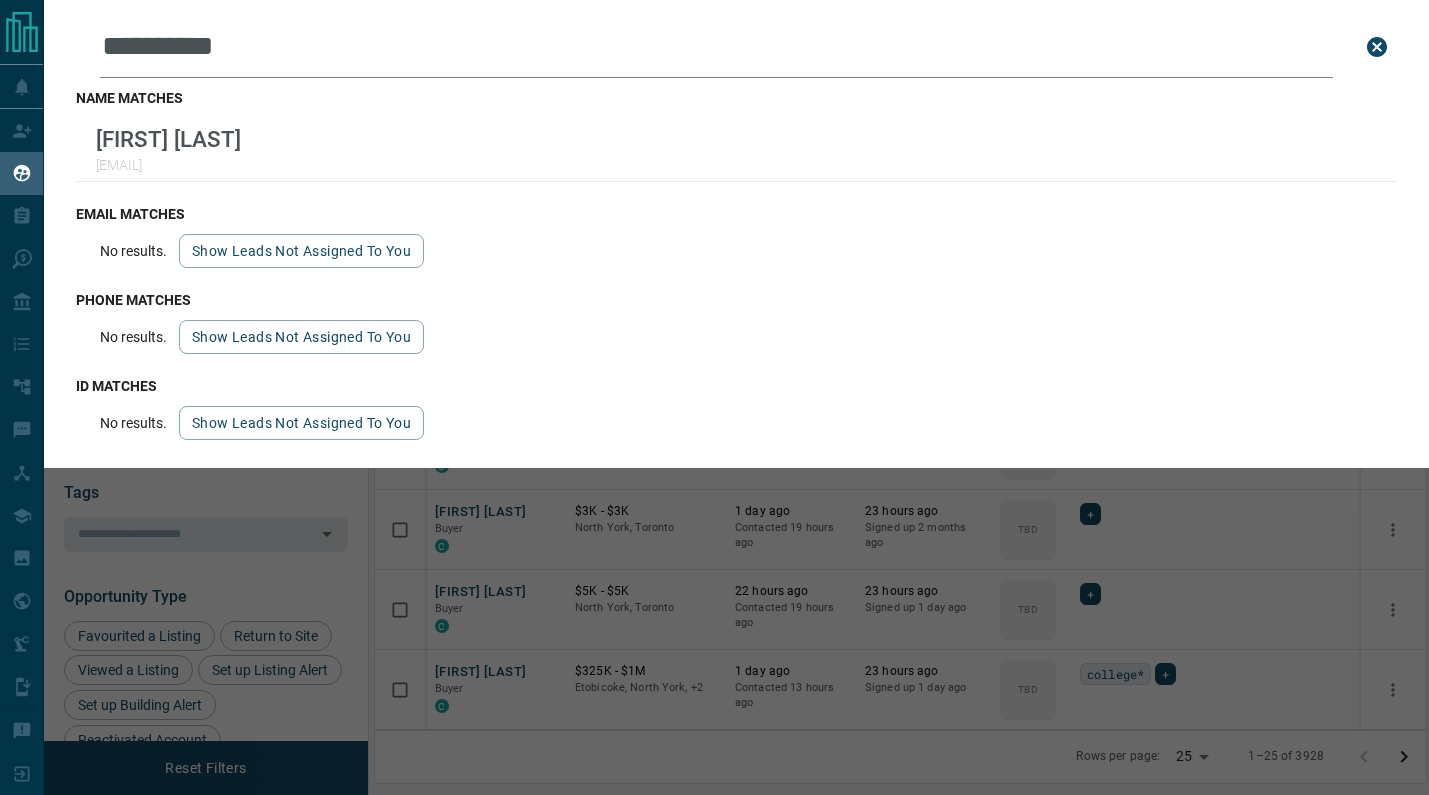 click on "**********" at bounding box center (716, 47) 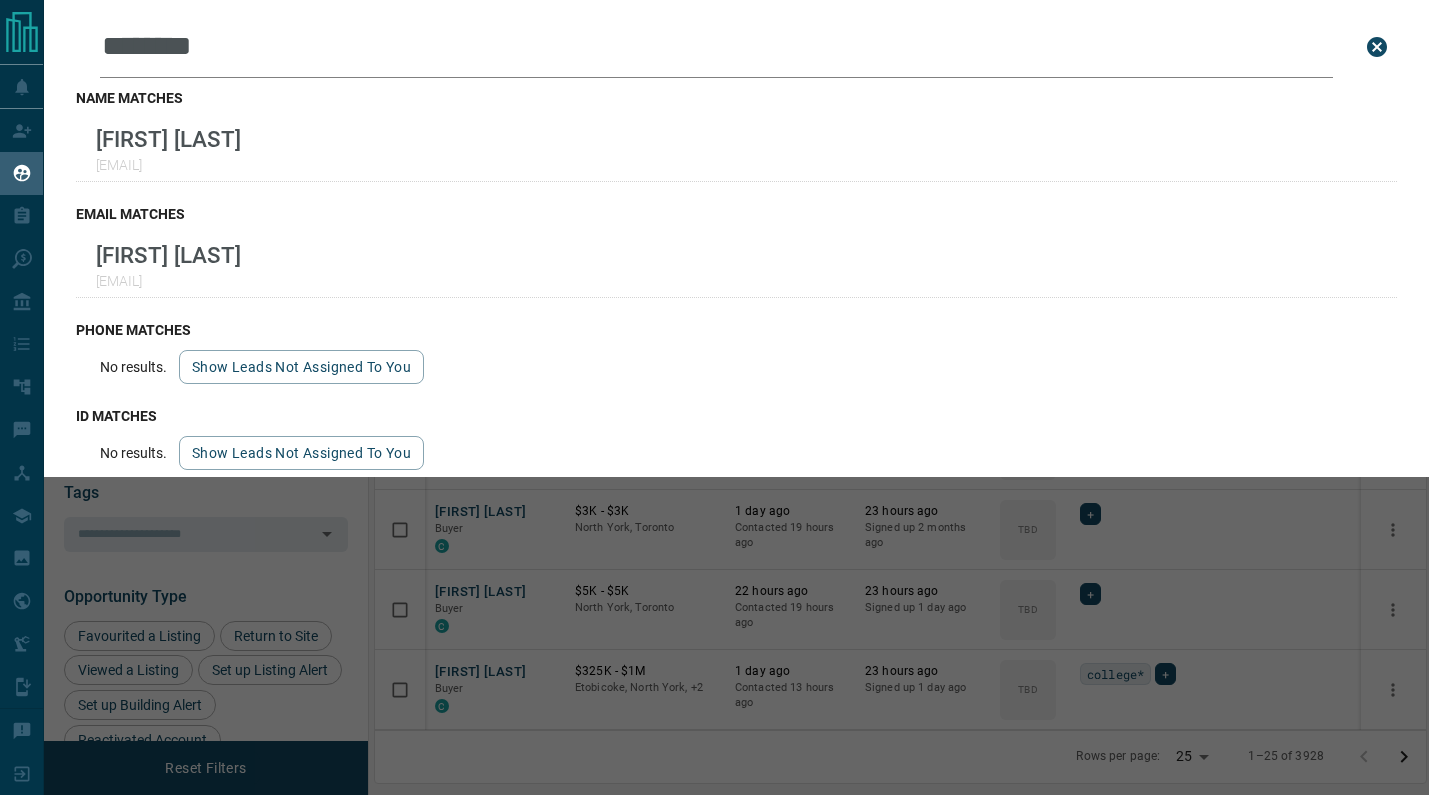 click on "*******" at bounding box center [716, 47] 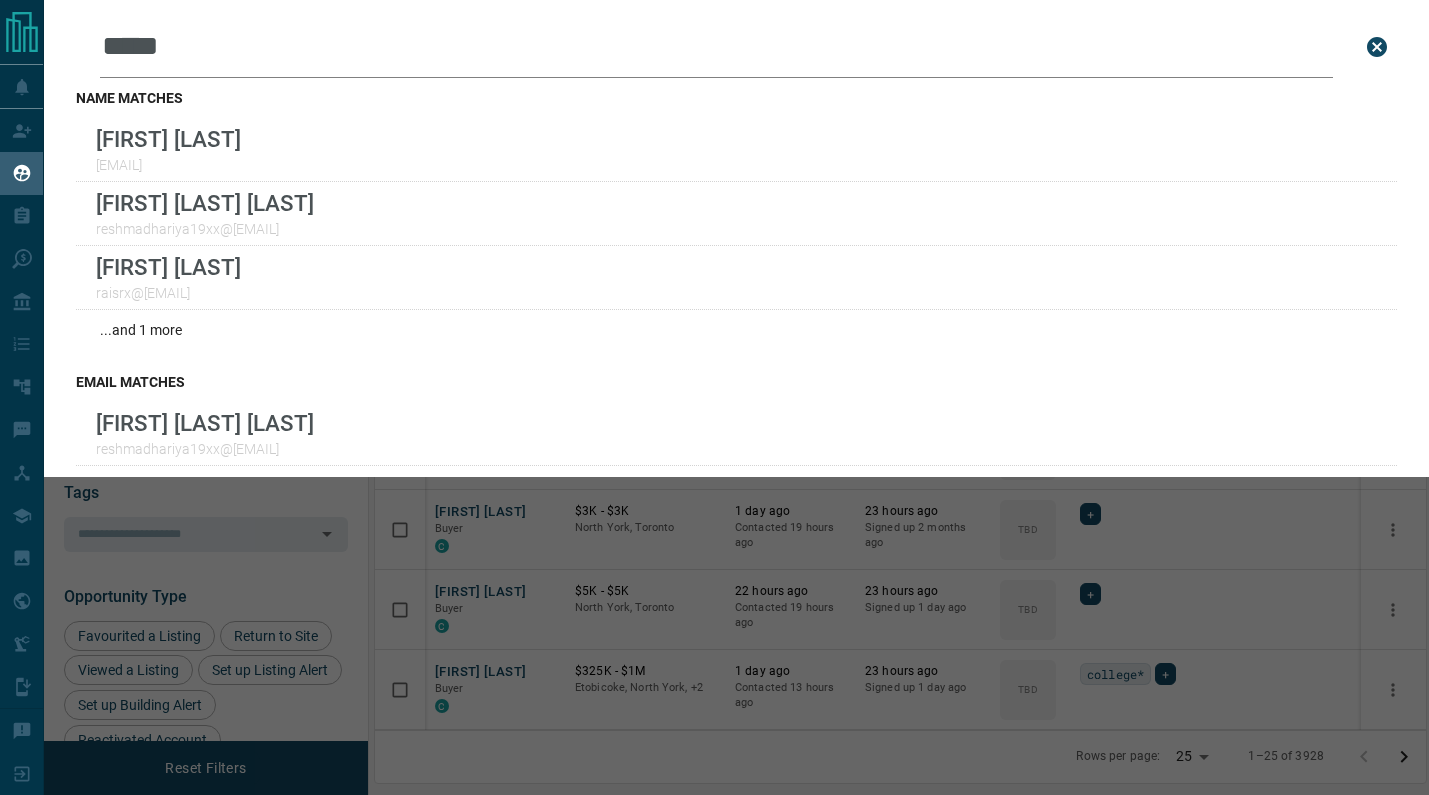 click on "*****" at bounding box center (716, 47) 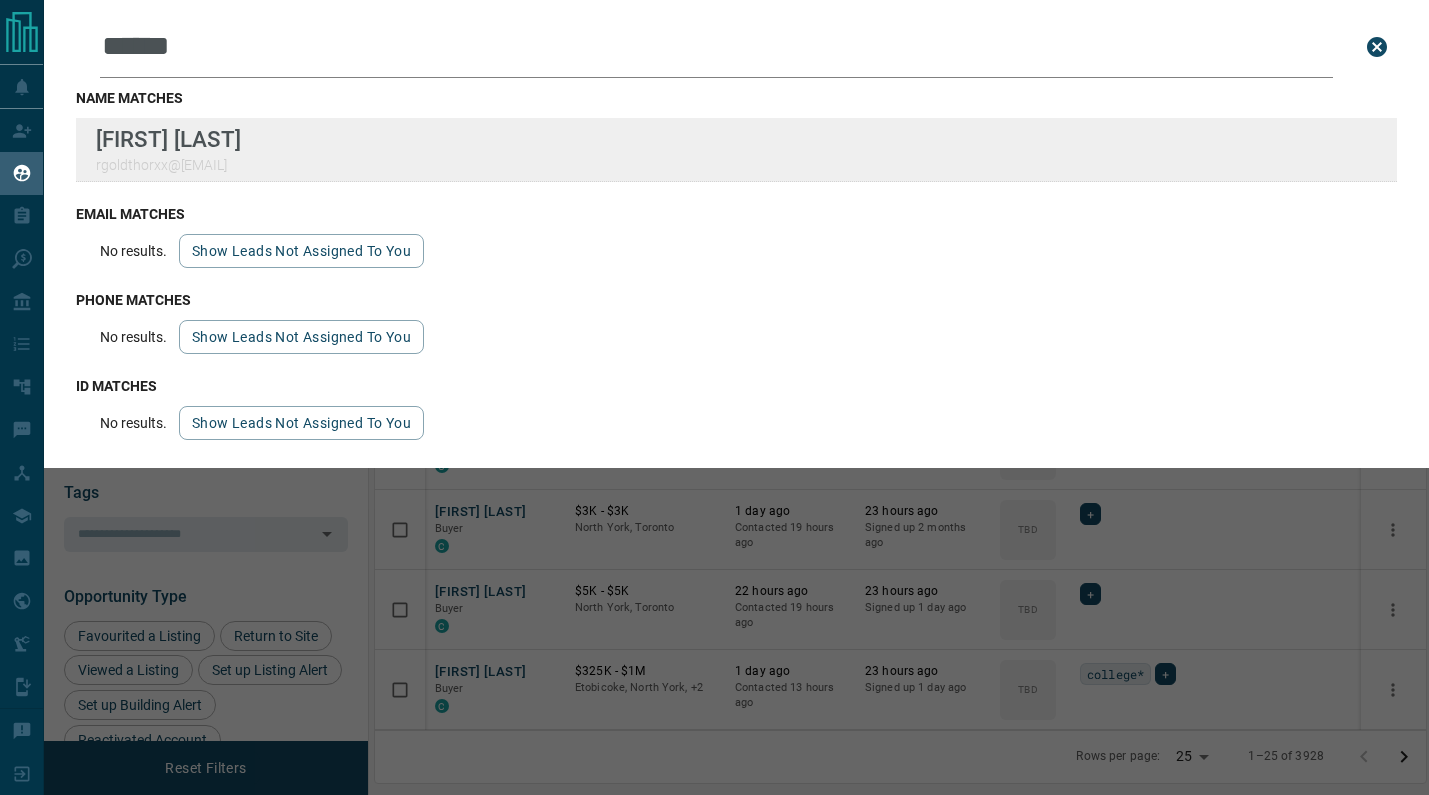 click on "[FIRST] [LAST] [EMAIL]" at bounding box center (736, 150) 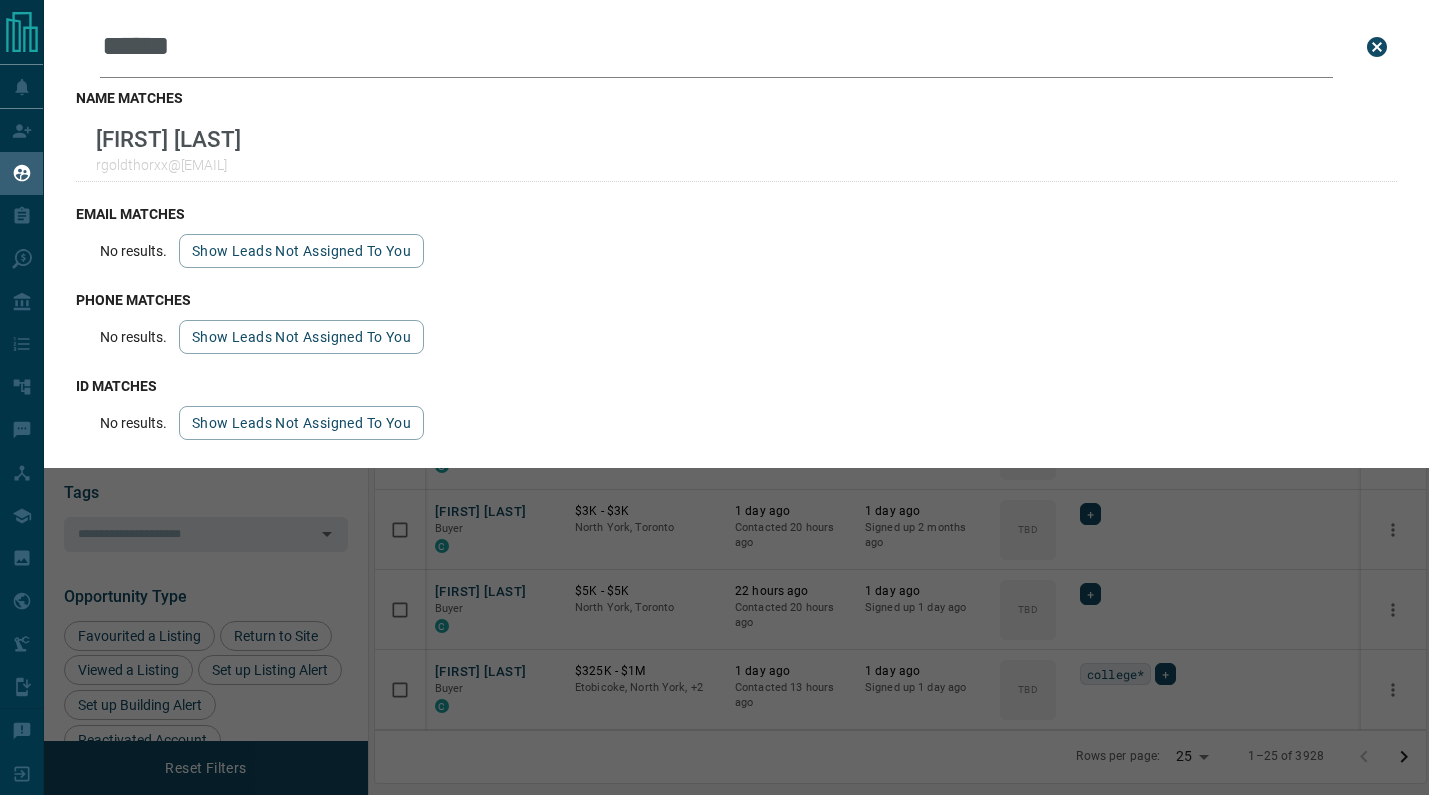 click on "******" at bounding box center [716, 47] 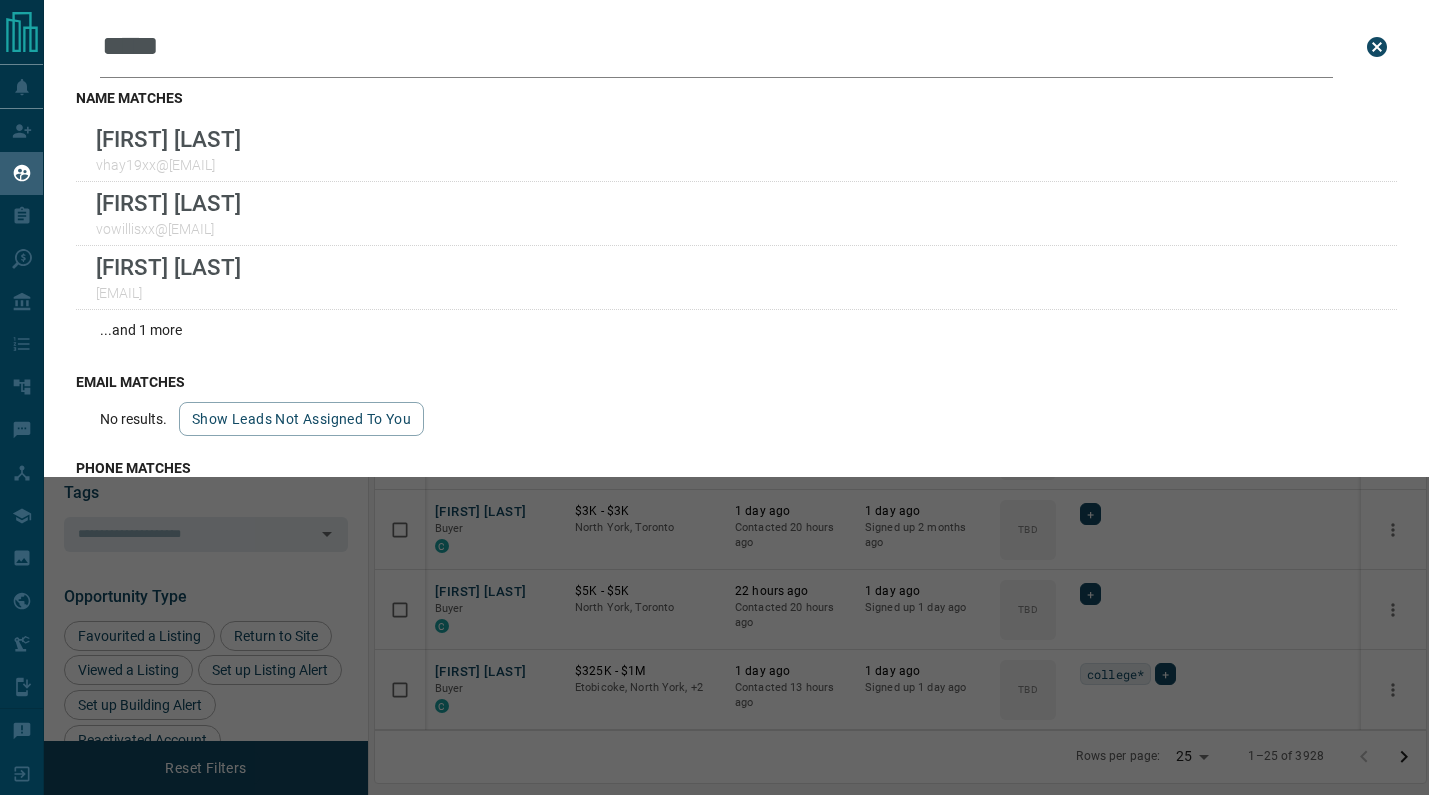 click on "*****" at bounding box center (716, 47) 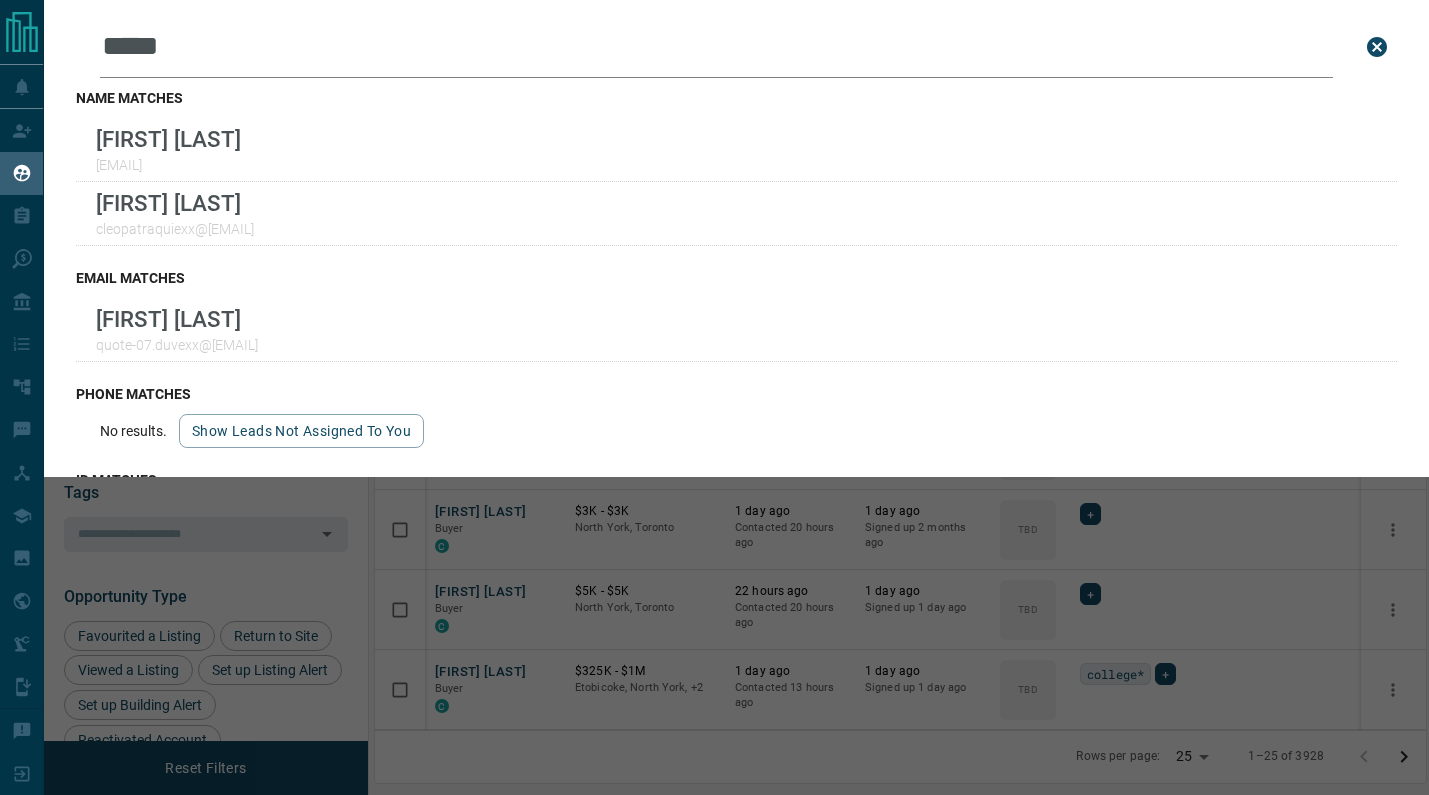 click on "*****" at bounding box center (716, 47) 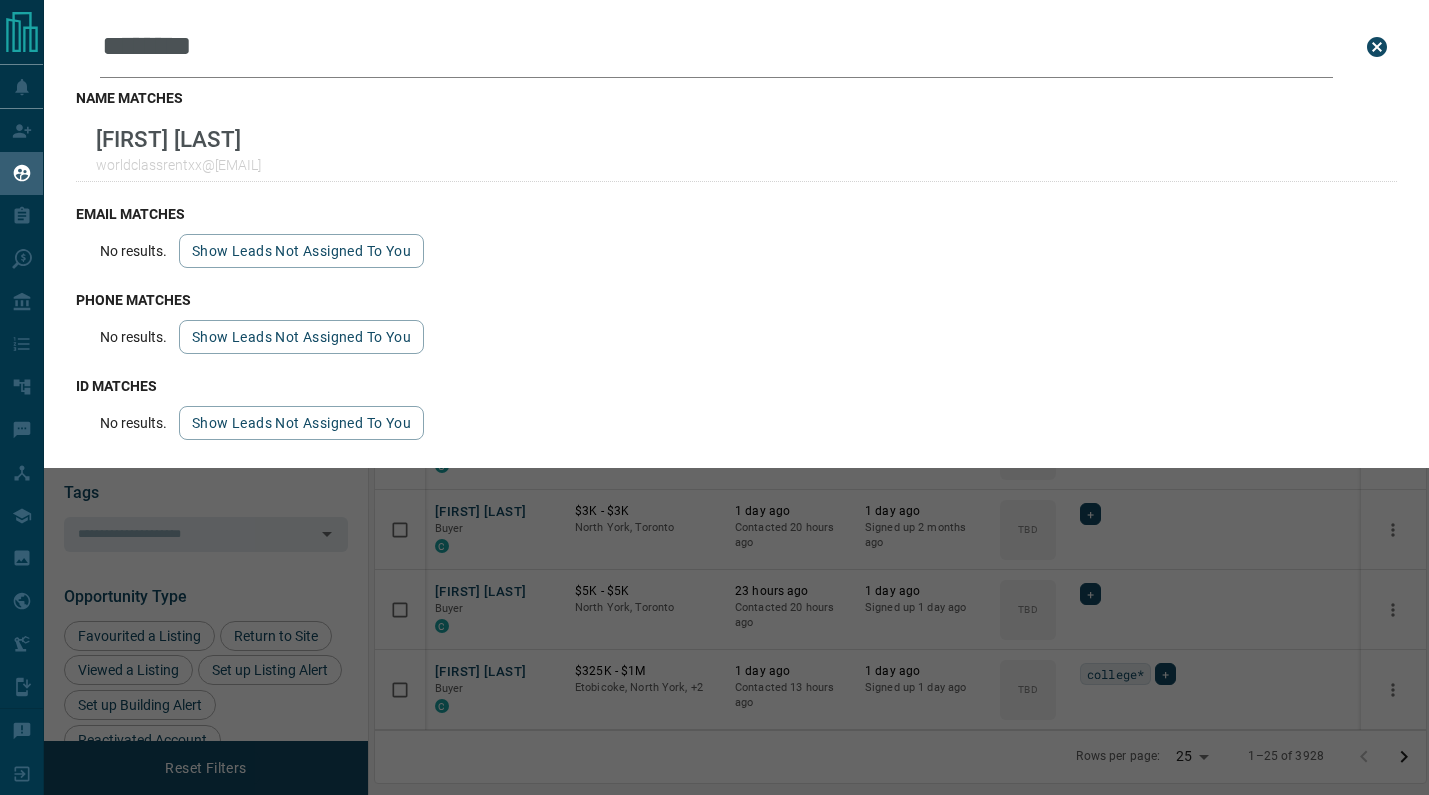 click on "********" at bounding box center [716, 47] 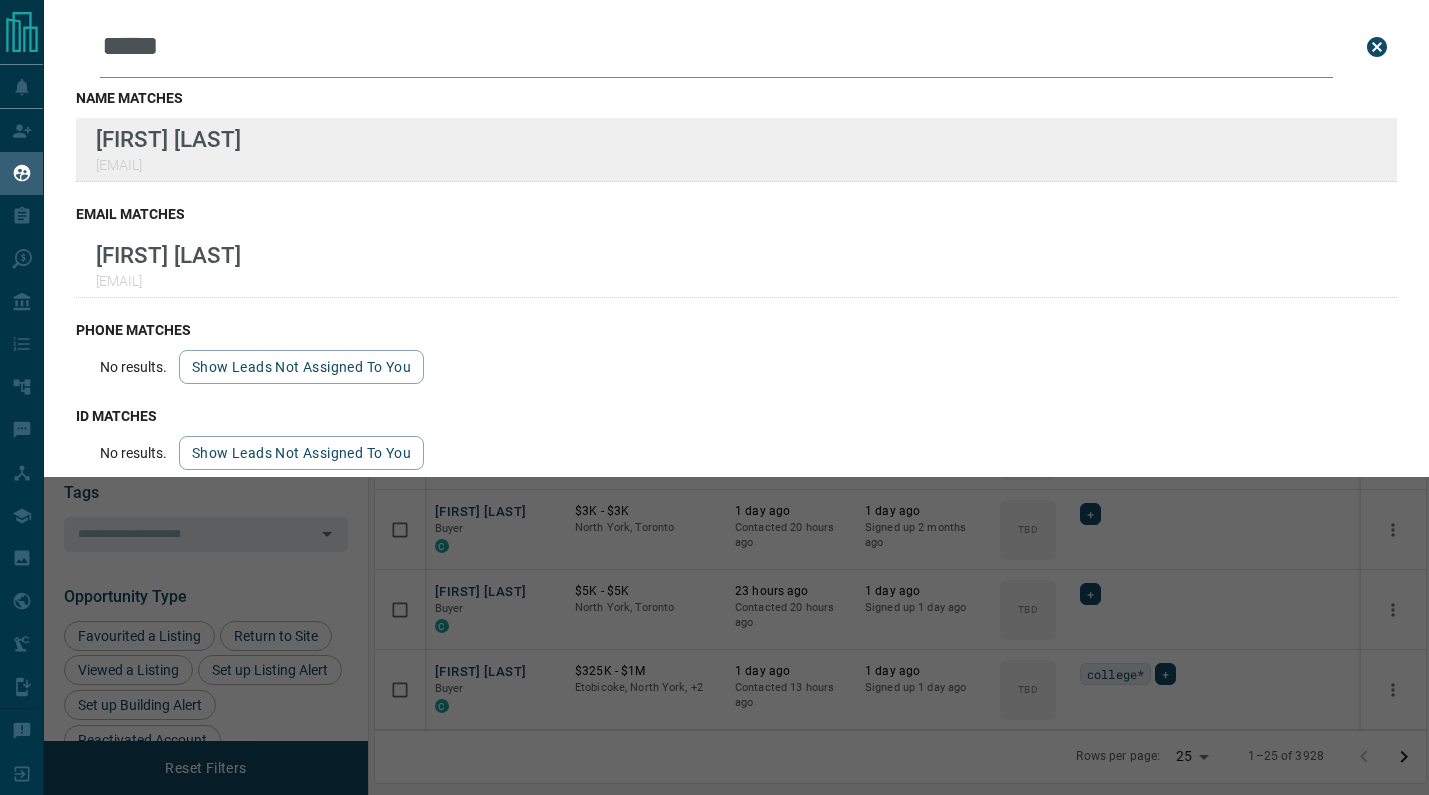 drag, startPoint x: 579, startPoint y: 51, endPoint x: 313, endPoint y: 160, distance: 287.46652 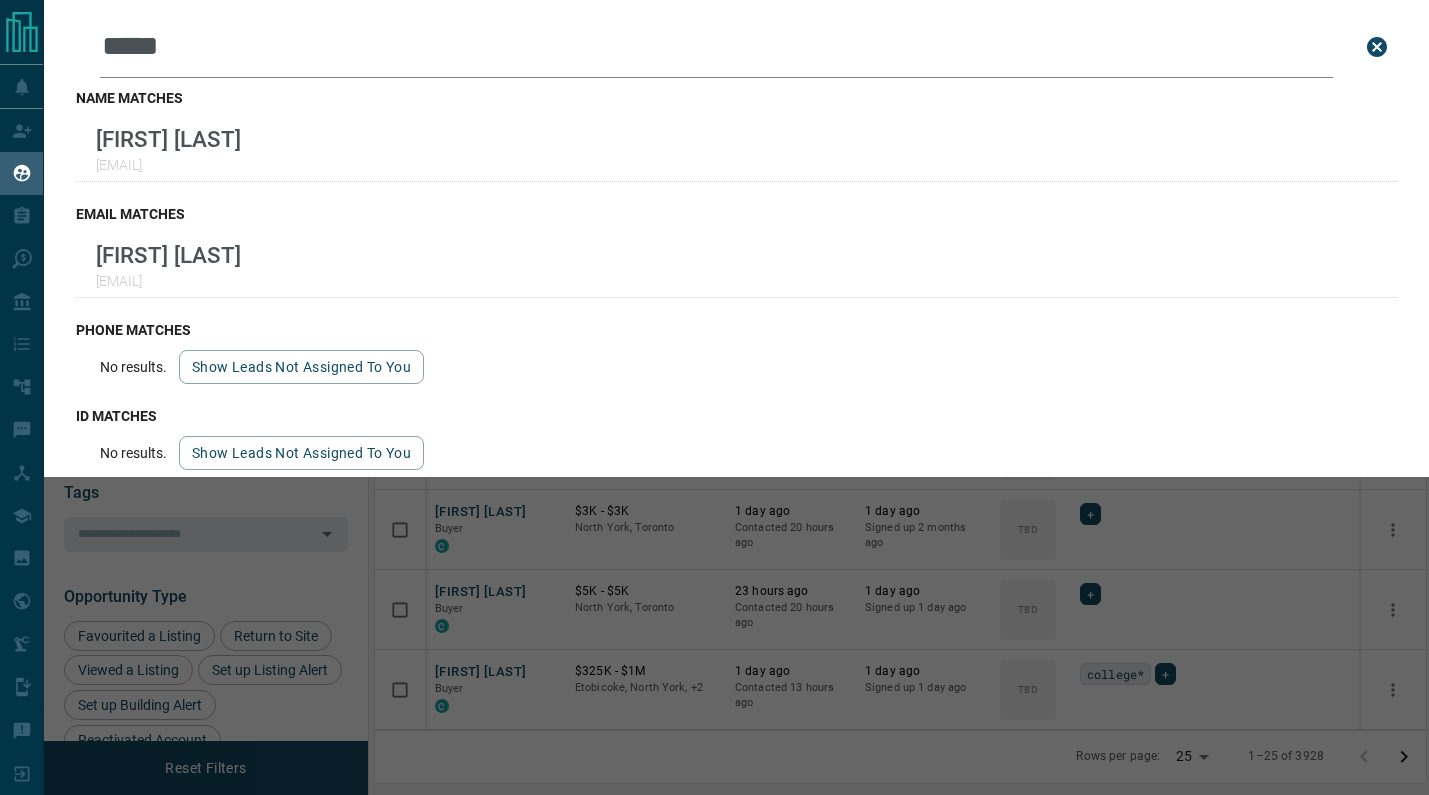 click on "*****" at bounding box center [716, 47] 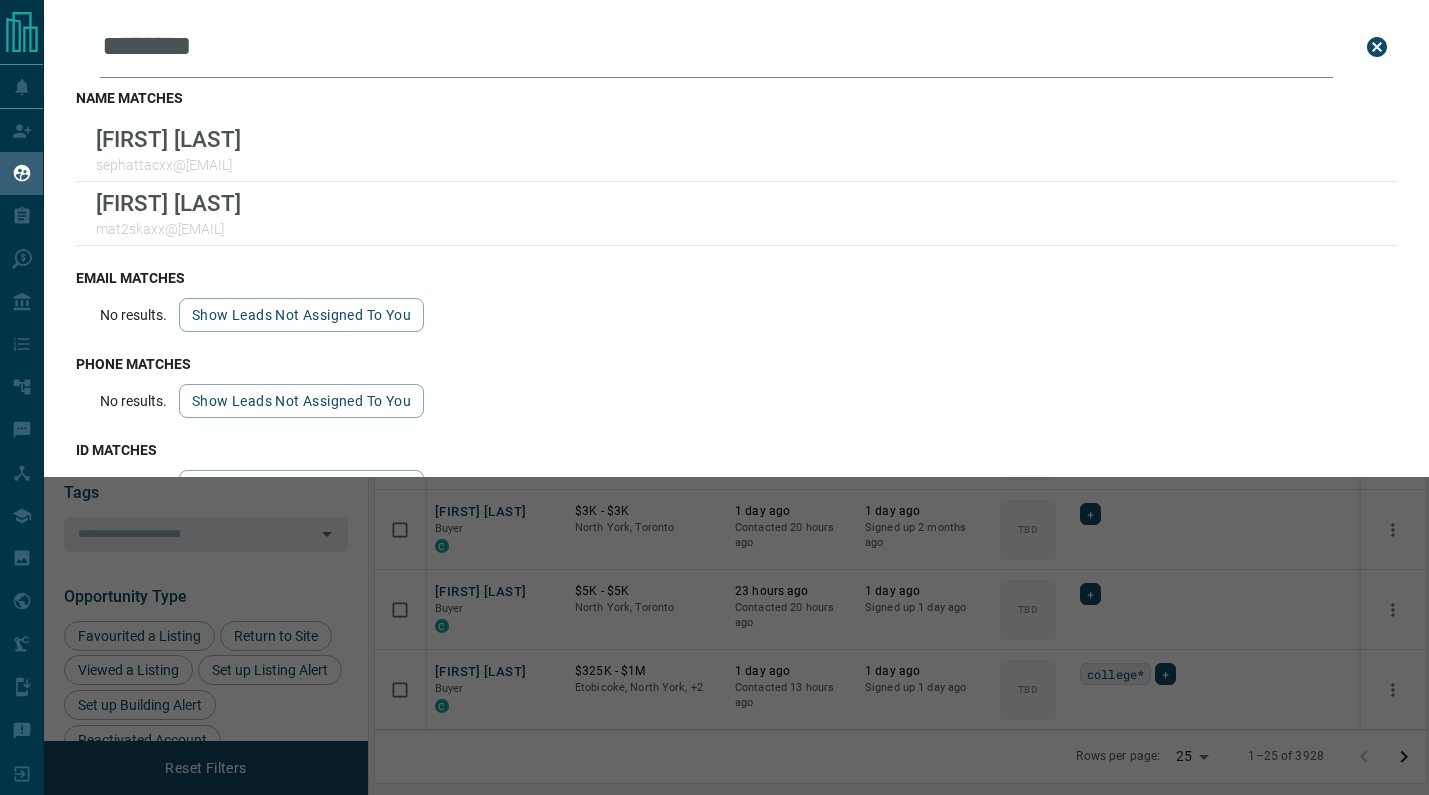click on "********" at bounding box center [716, 47] 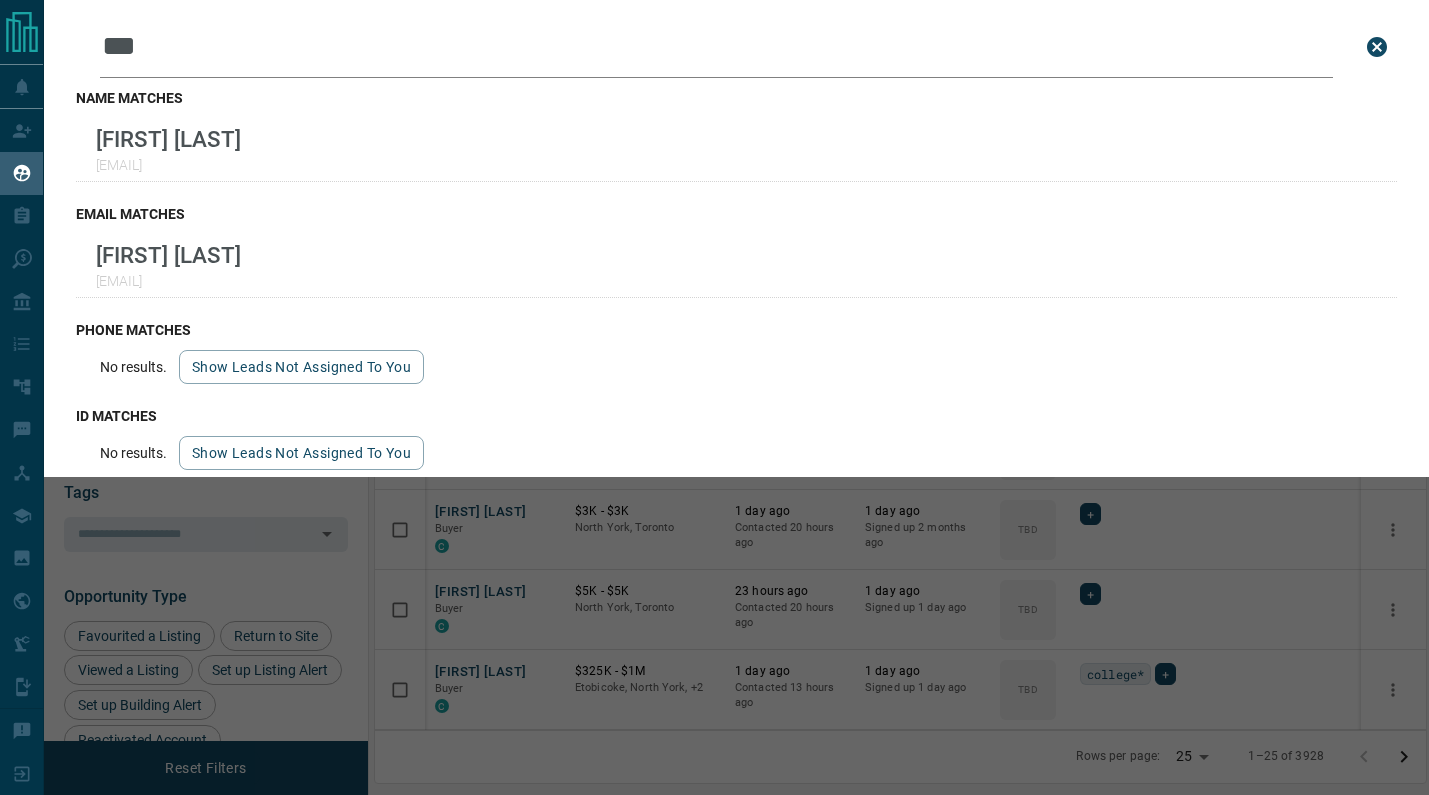 click on "Leads Search Bar *** Search for a lead by name, email, phone, or id name matches [FIRST] [LAST] [EMAIL] email matches [FIRST] [LAST] [EMAIL] phone matches No results. Show leads not assigned to you id matches No results. Show leads not assigned to you" at bounding box center (736, 238) 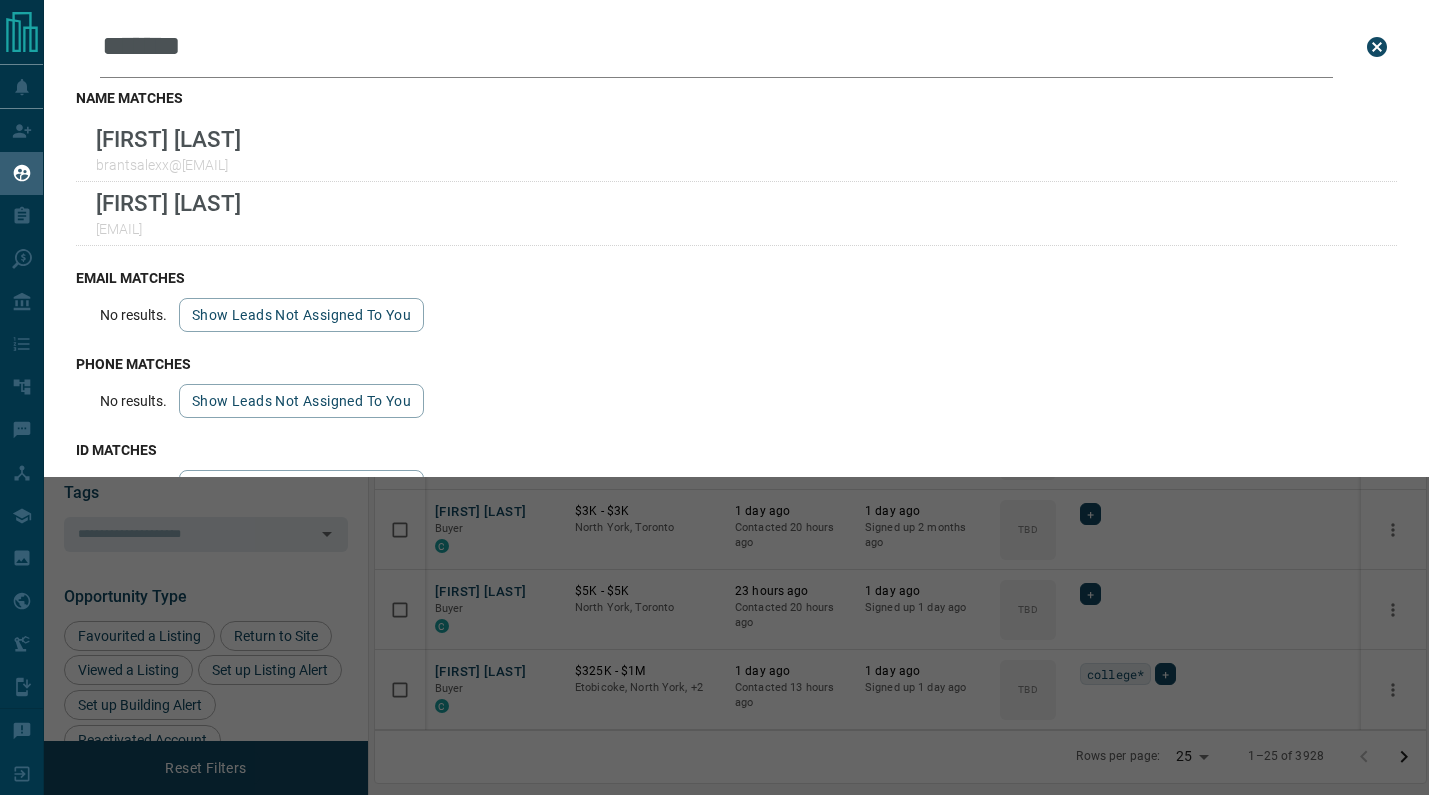 click on "******" at bounding box center (716, 47) 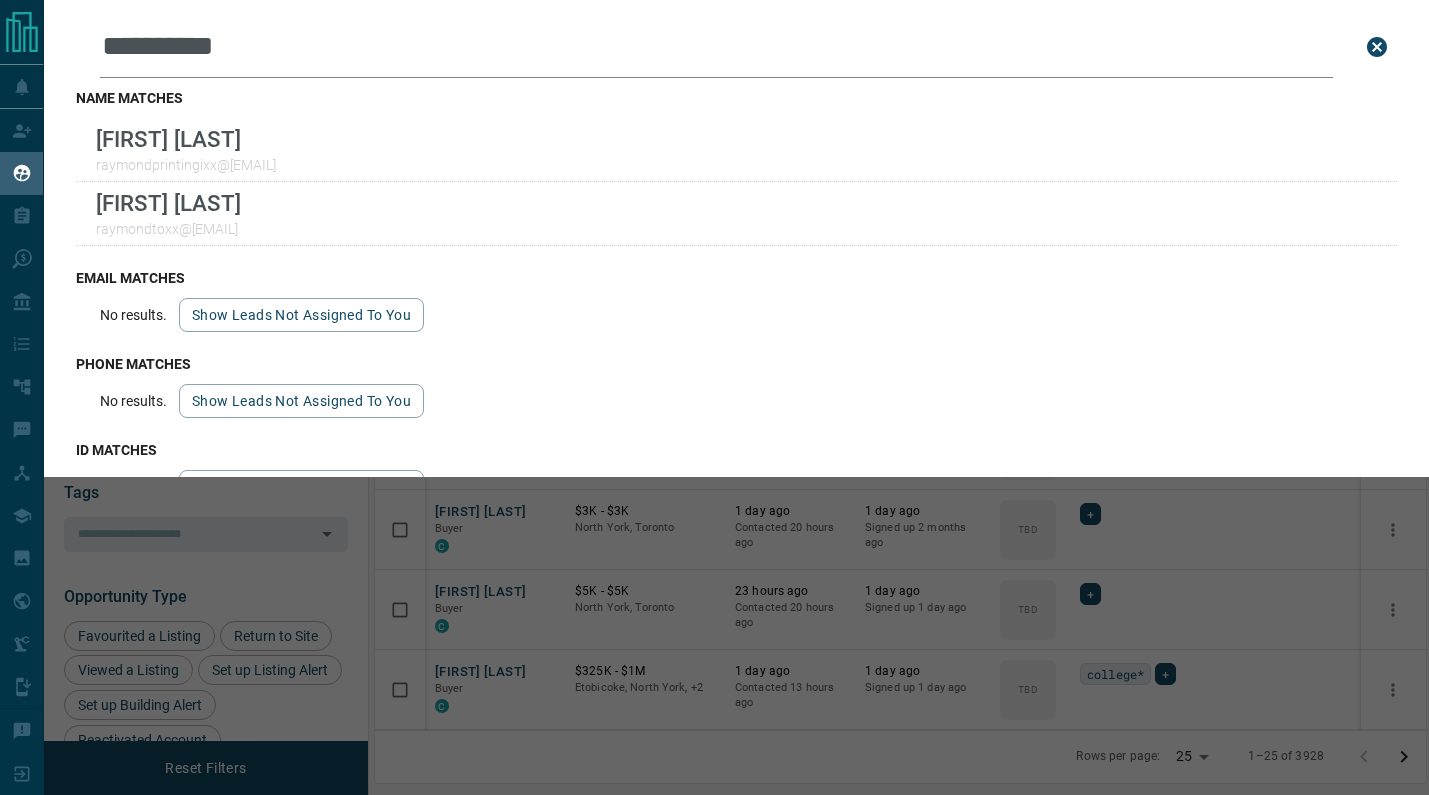 click on "**********" at bounding box center [716, 47] 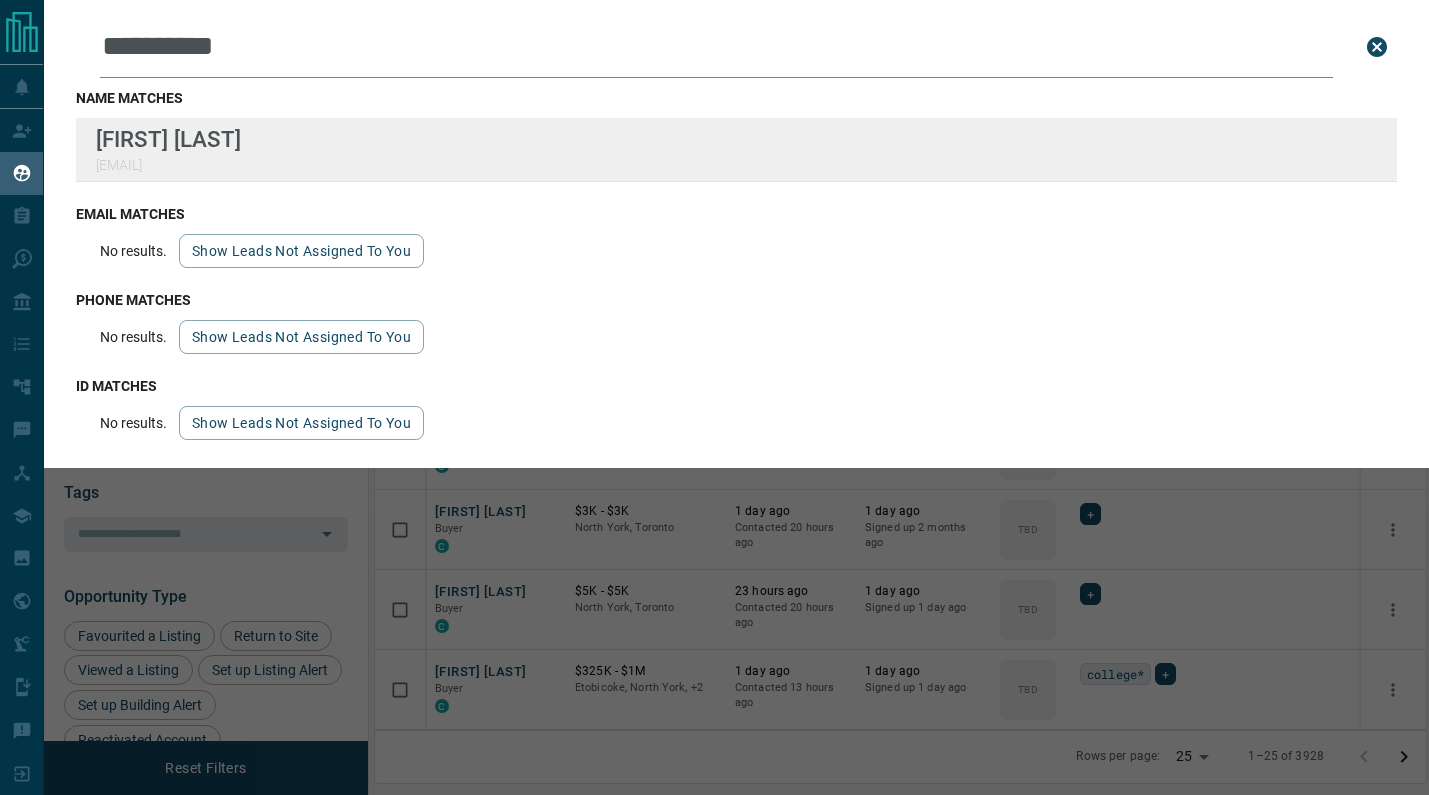 click on "[FIRST] [LAST]" at bounding box center (168, 139) 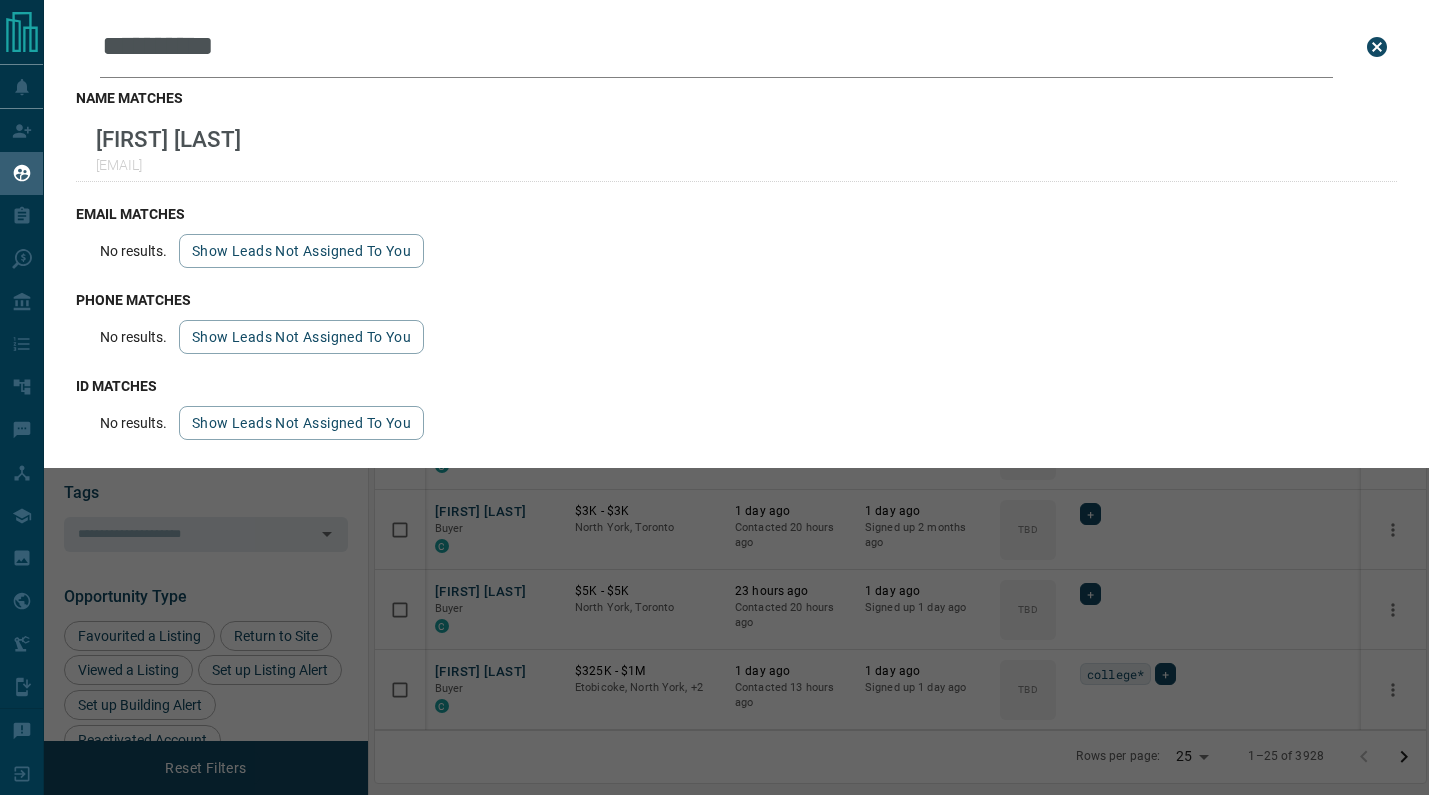 click on "**********" at bounding box center [716, 47] 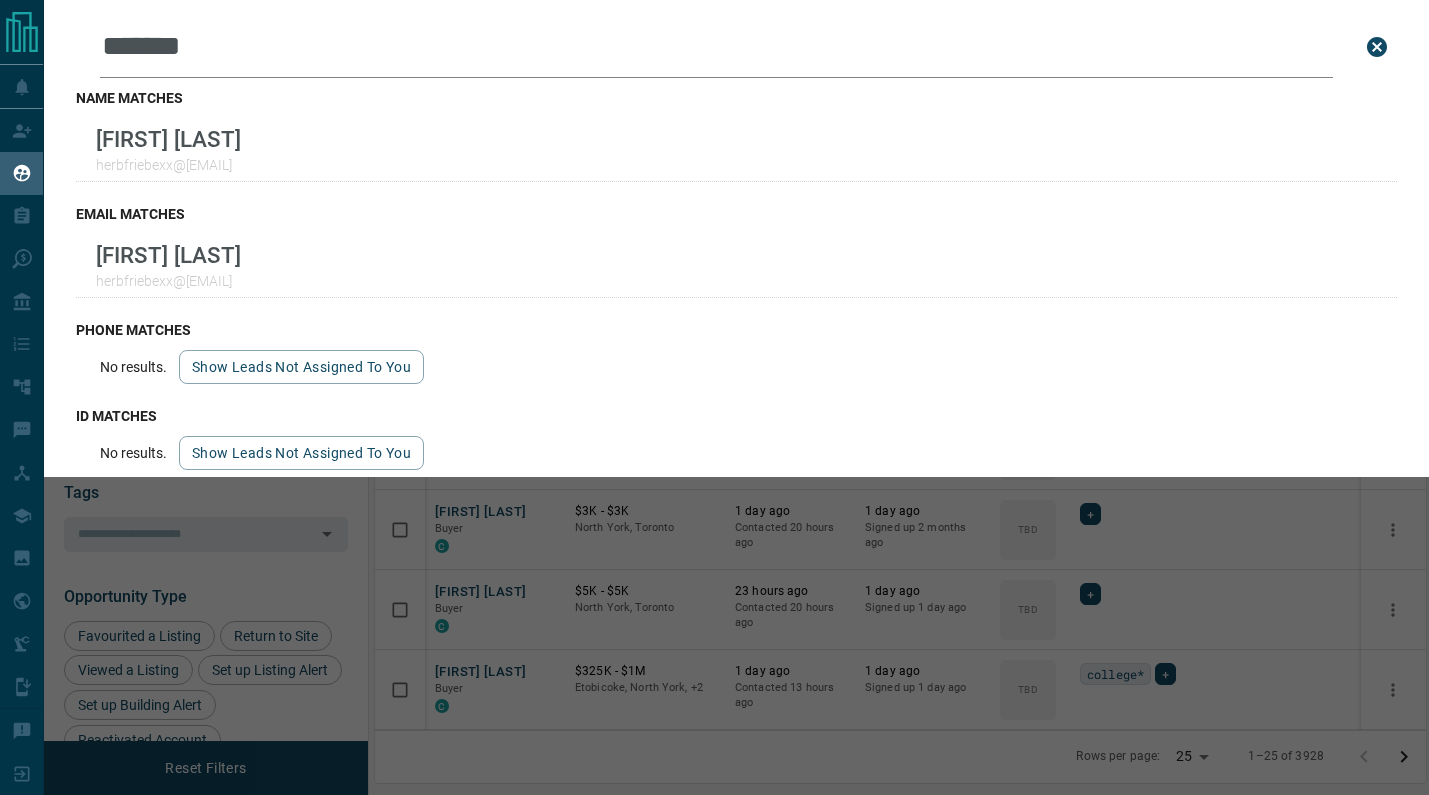 click on "*******" at bounding box center [716, 47] 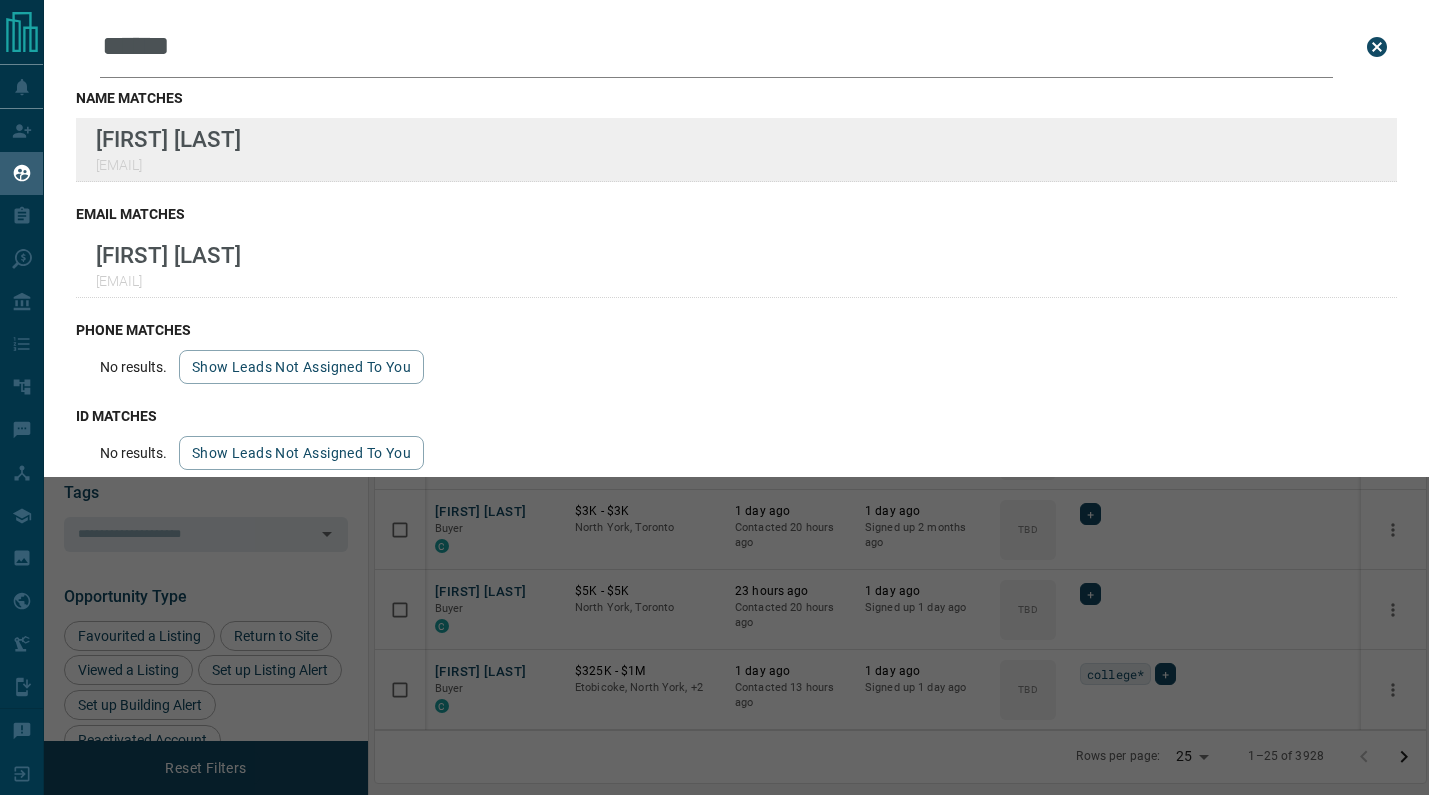 drag, startPoint x: 474, startPoint y: 64, endPoint x: 309, endPoint y: 146, distance: 184.25255 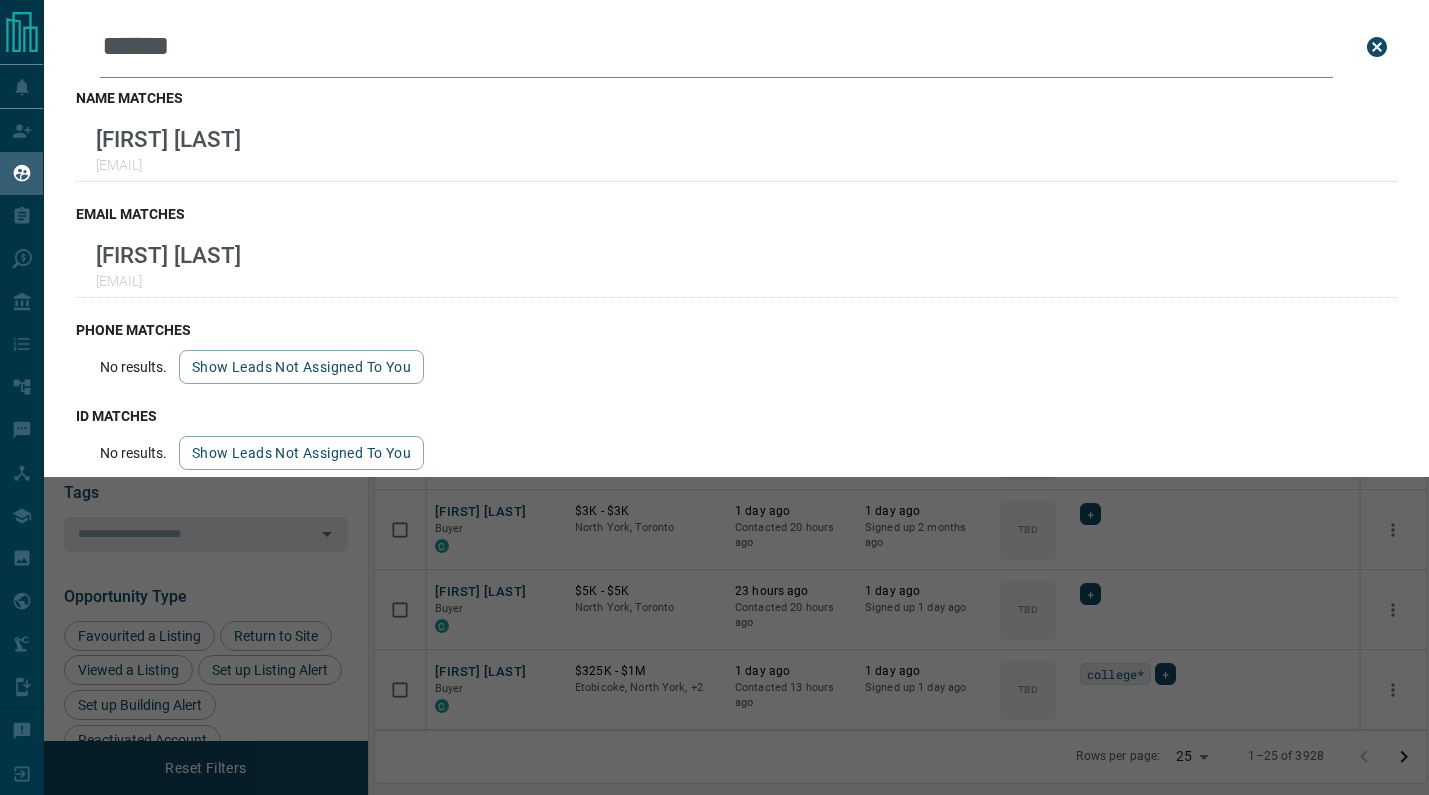 click on "******" at bounding box center [716, 47] 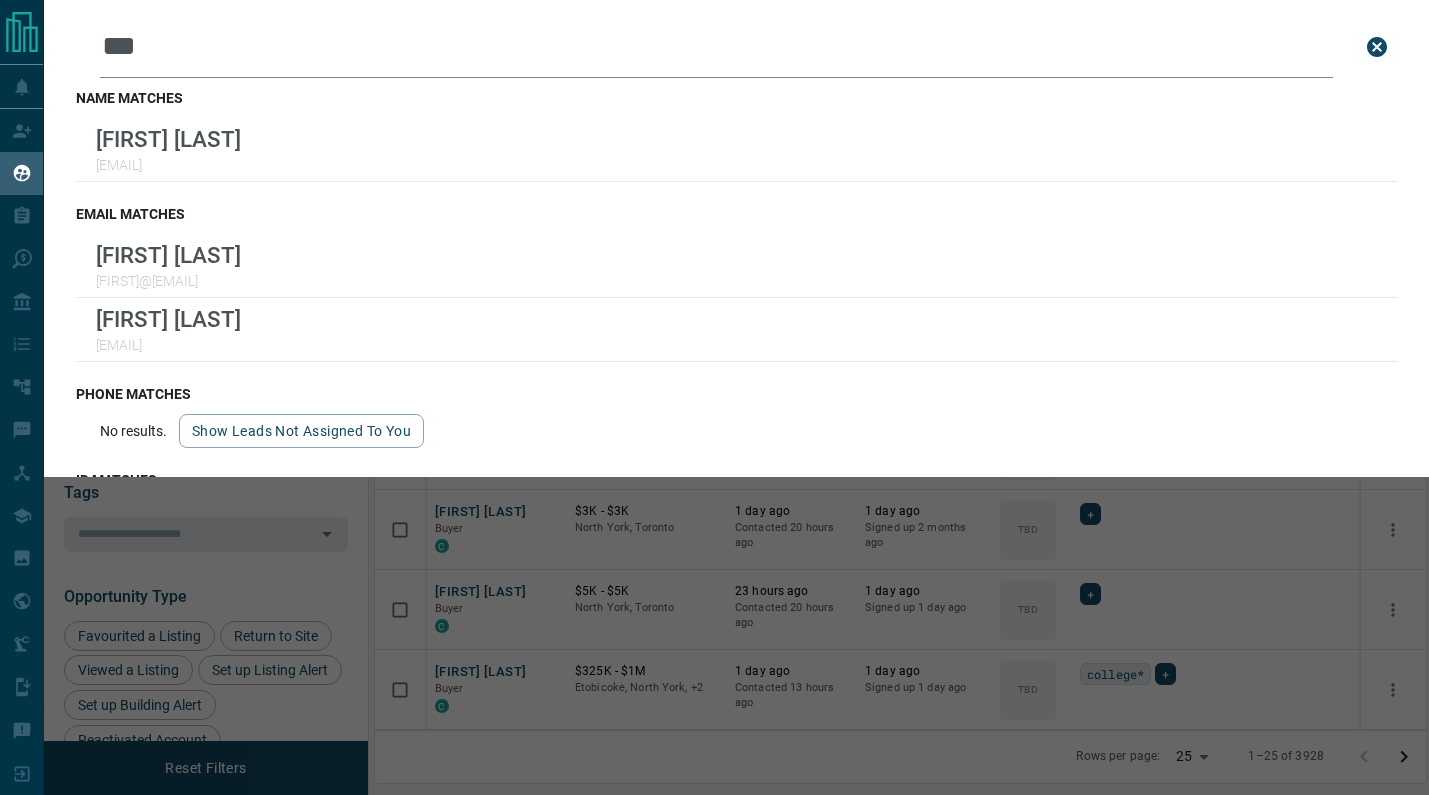 click on "***" at bounding box center (716, 47) 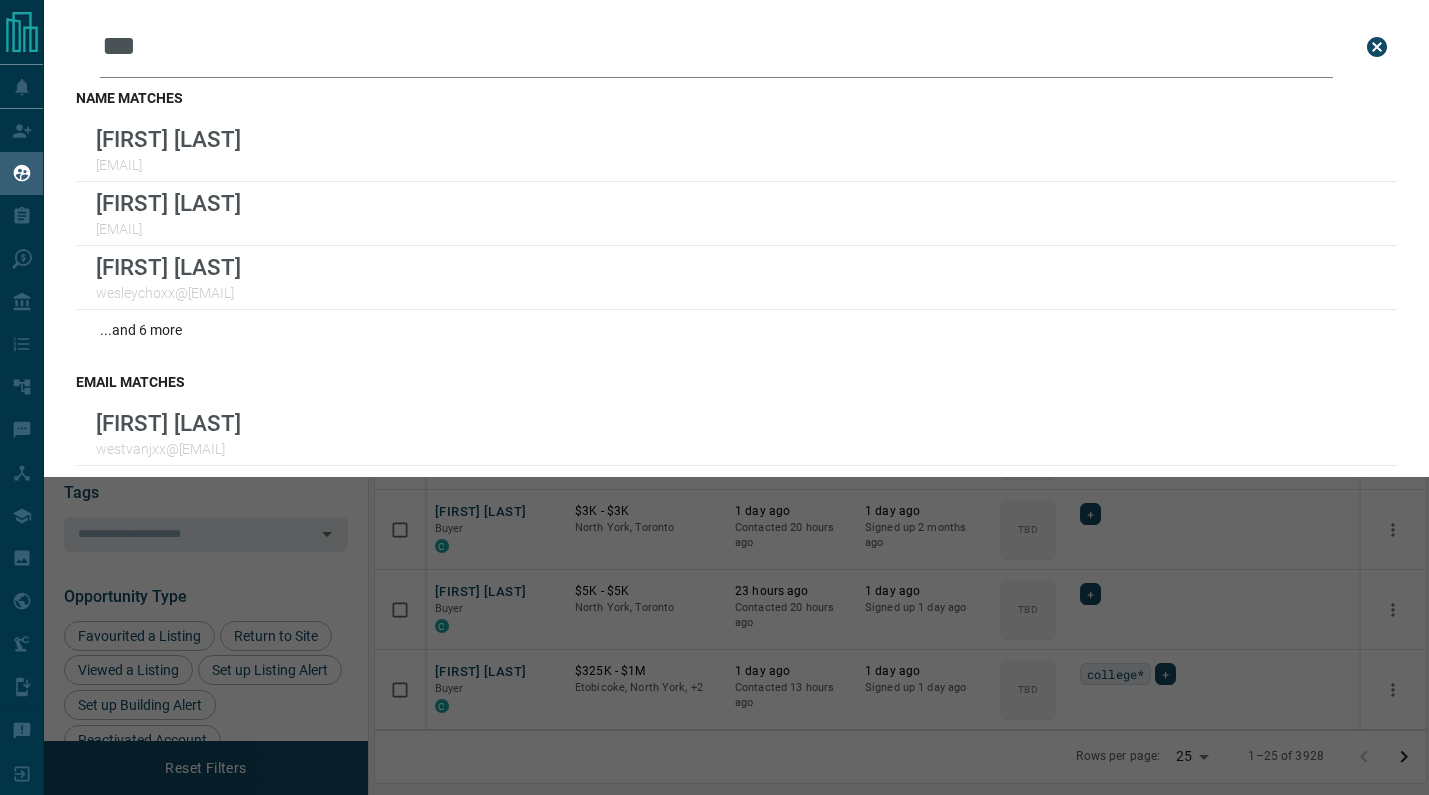 click on "***" at bounding box center (716, 47) 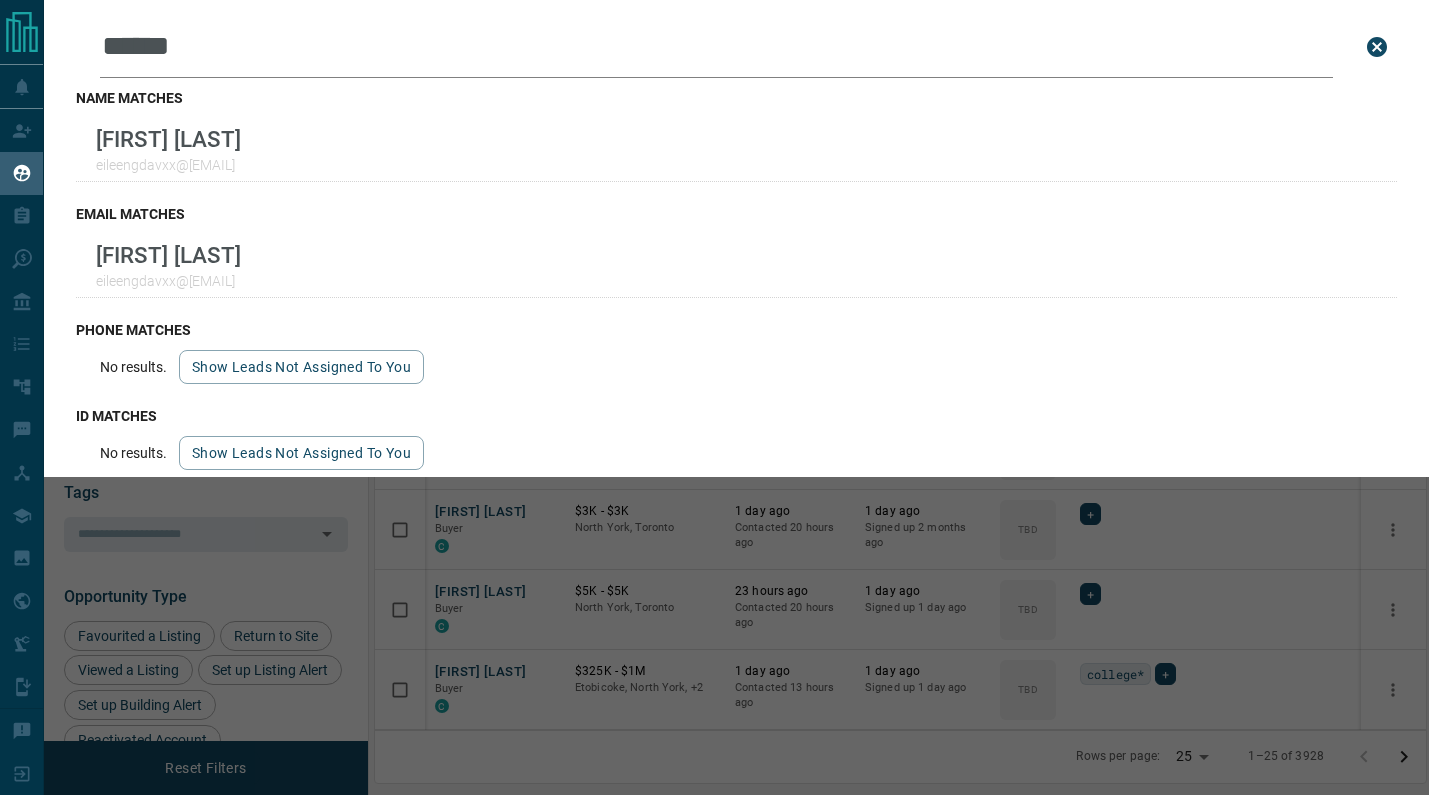 click on "******" at bounding box center (716, 47) 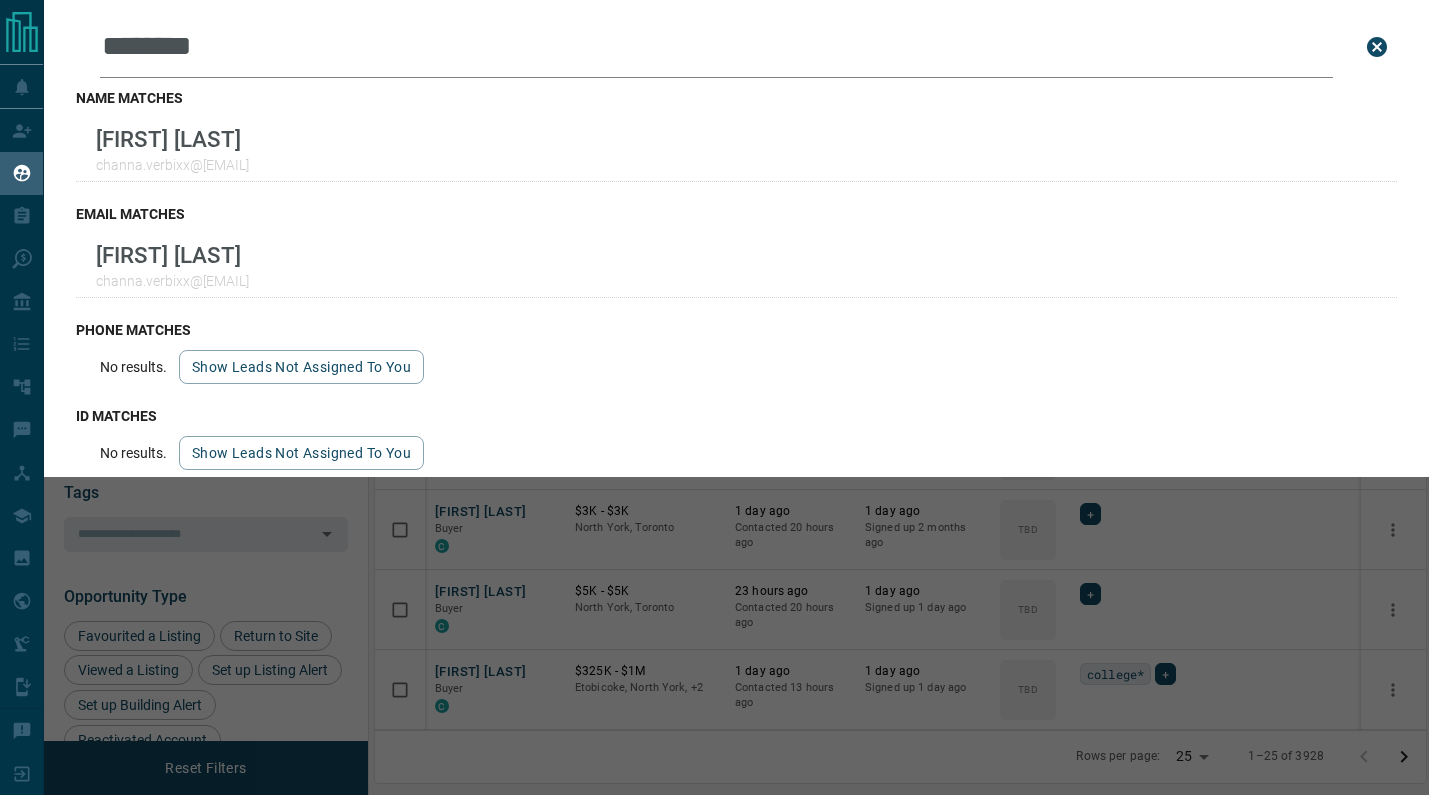 click on "********" at bounding box center [716, 47] 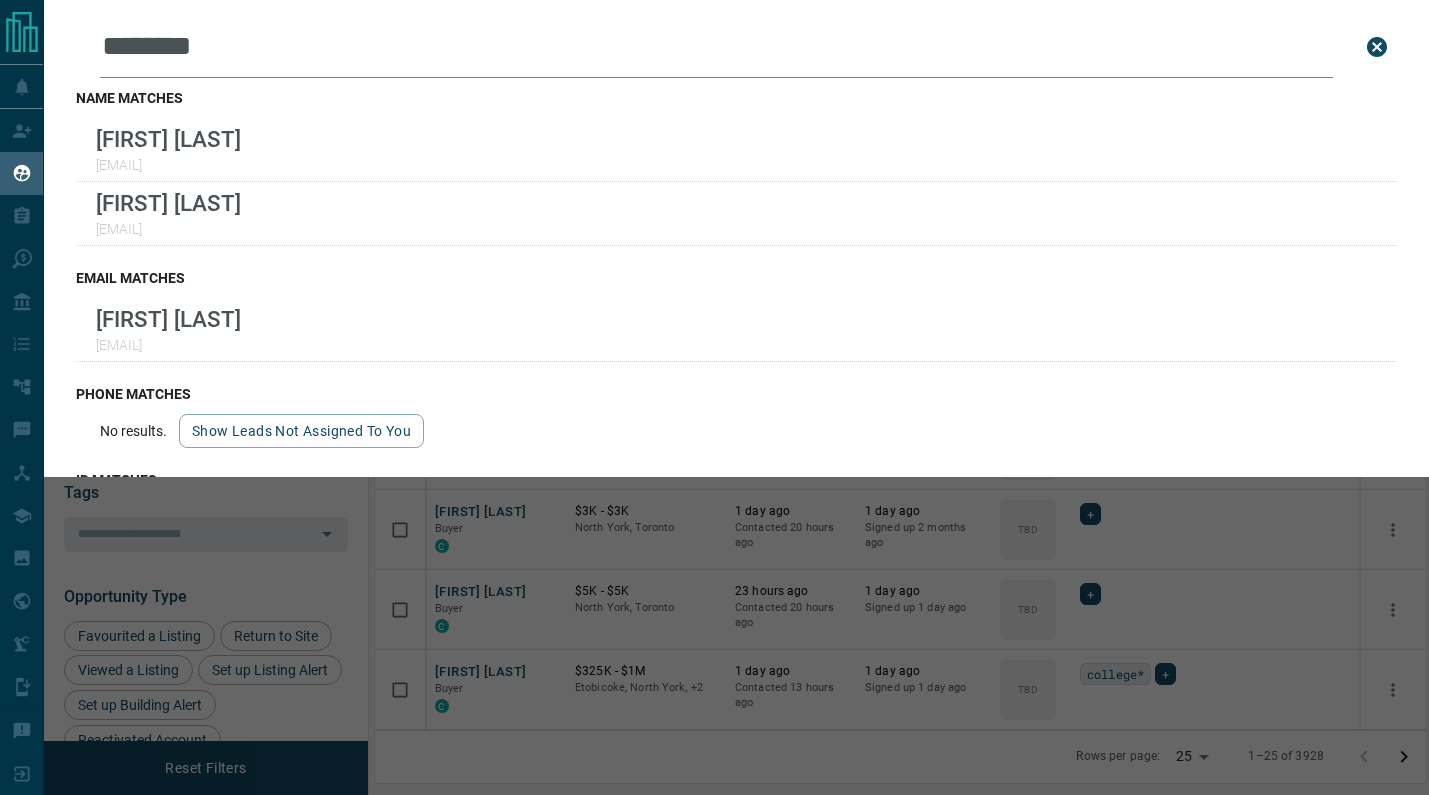 click on "********" at bounding box center [716, 47] 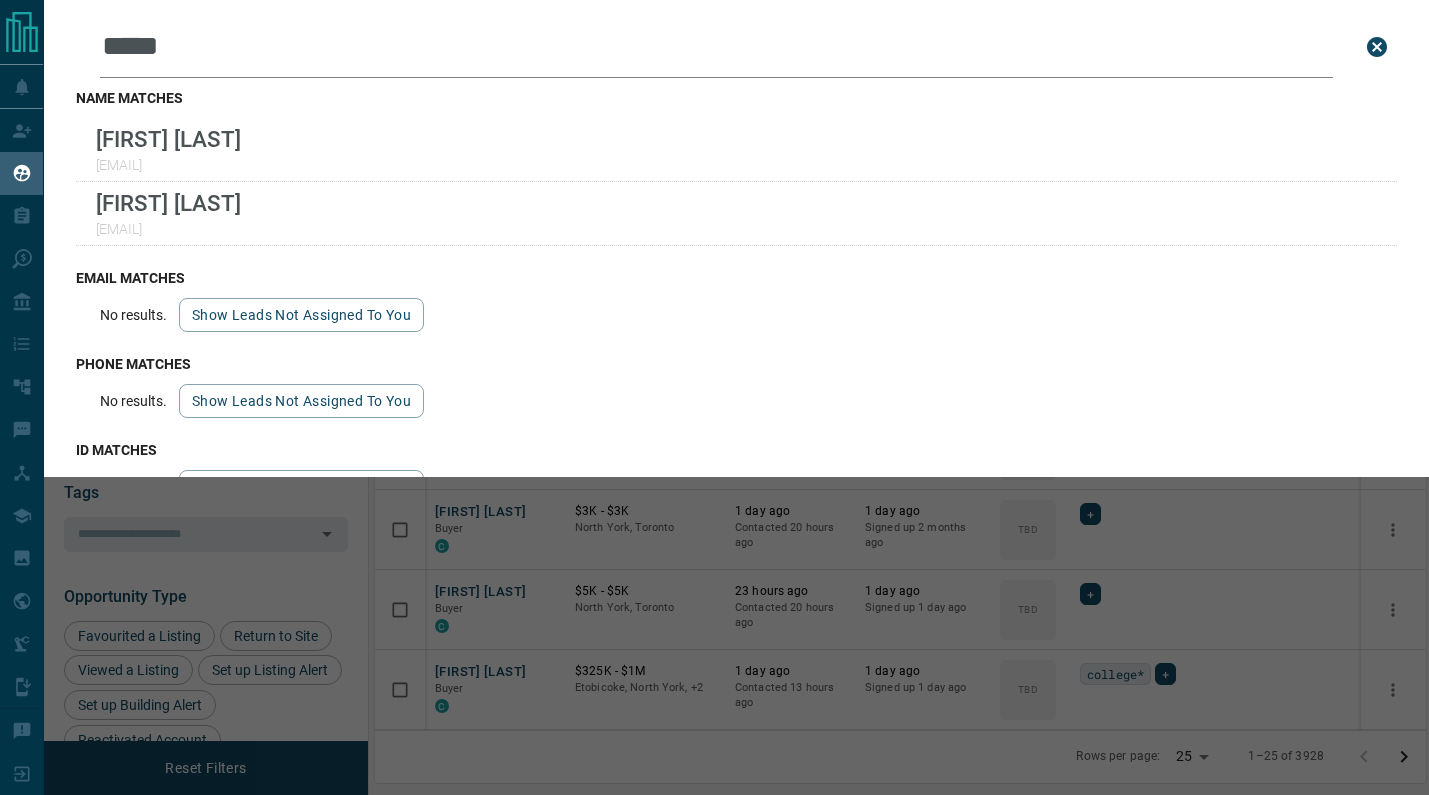 click on "****" at bounding box center [716, 47] 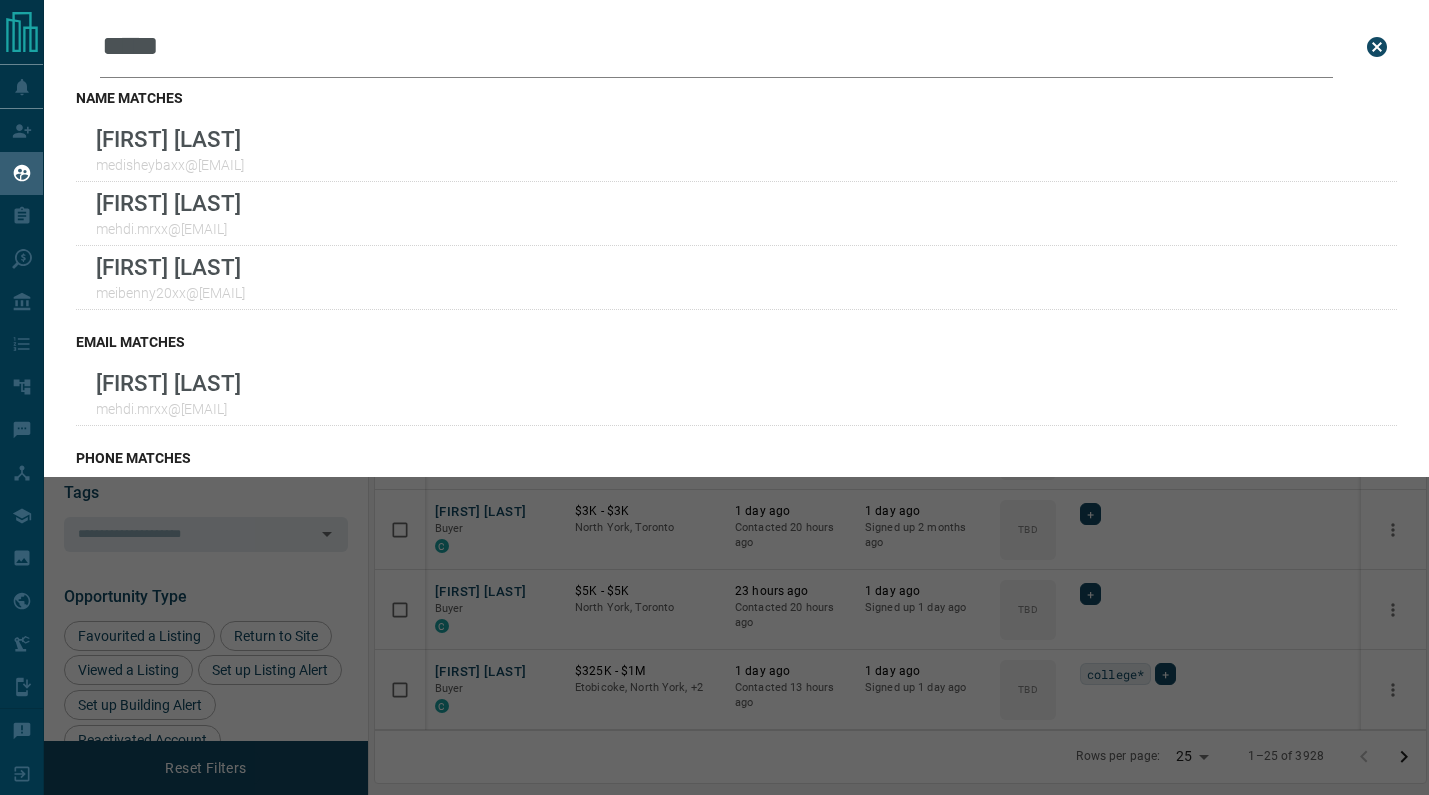 click on "****" at bounding box center [716, 47] 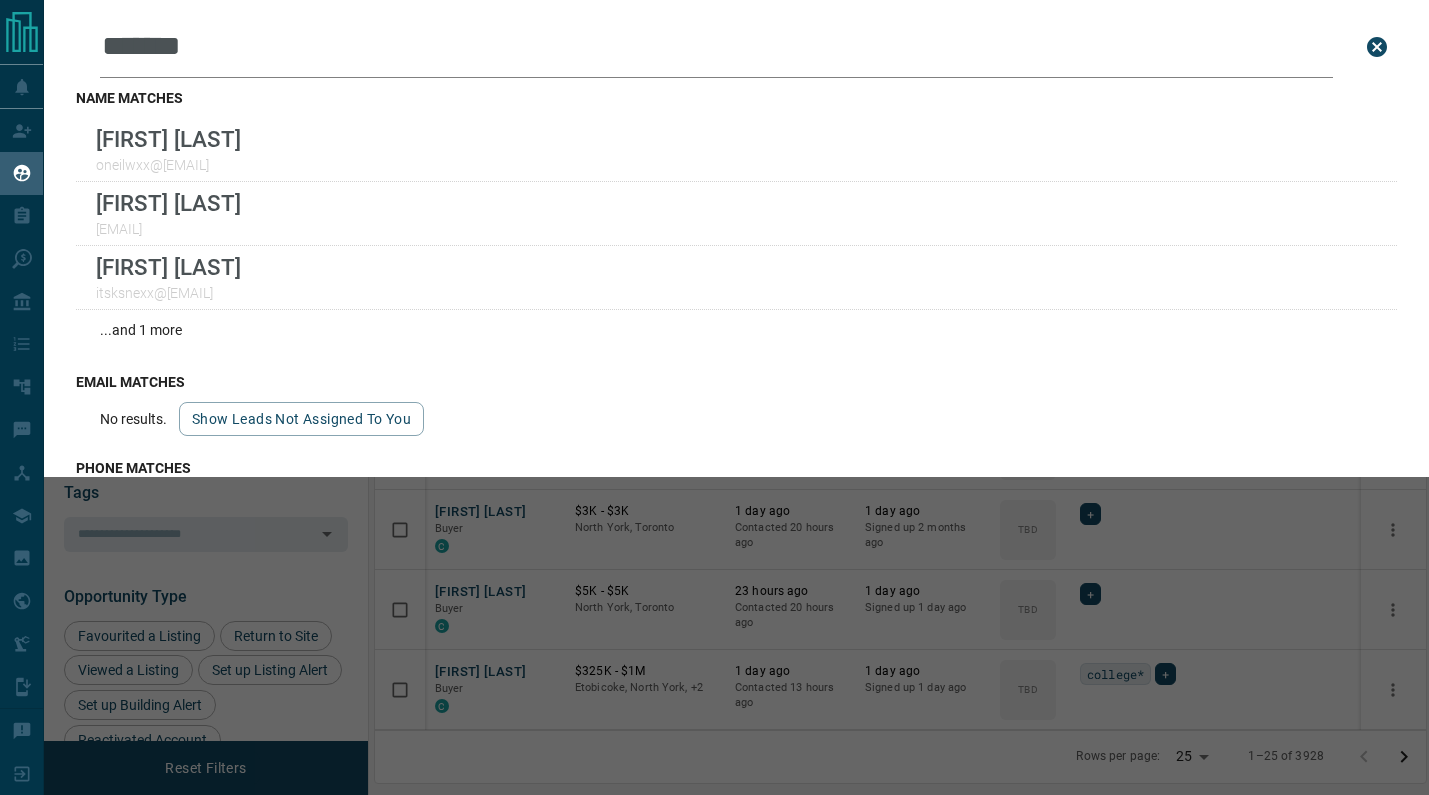 click on "******" at bounding box center [716, 47] 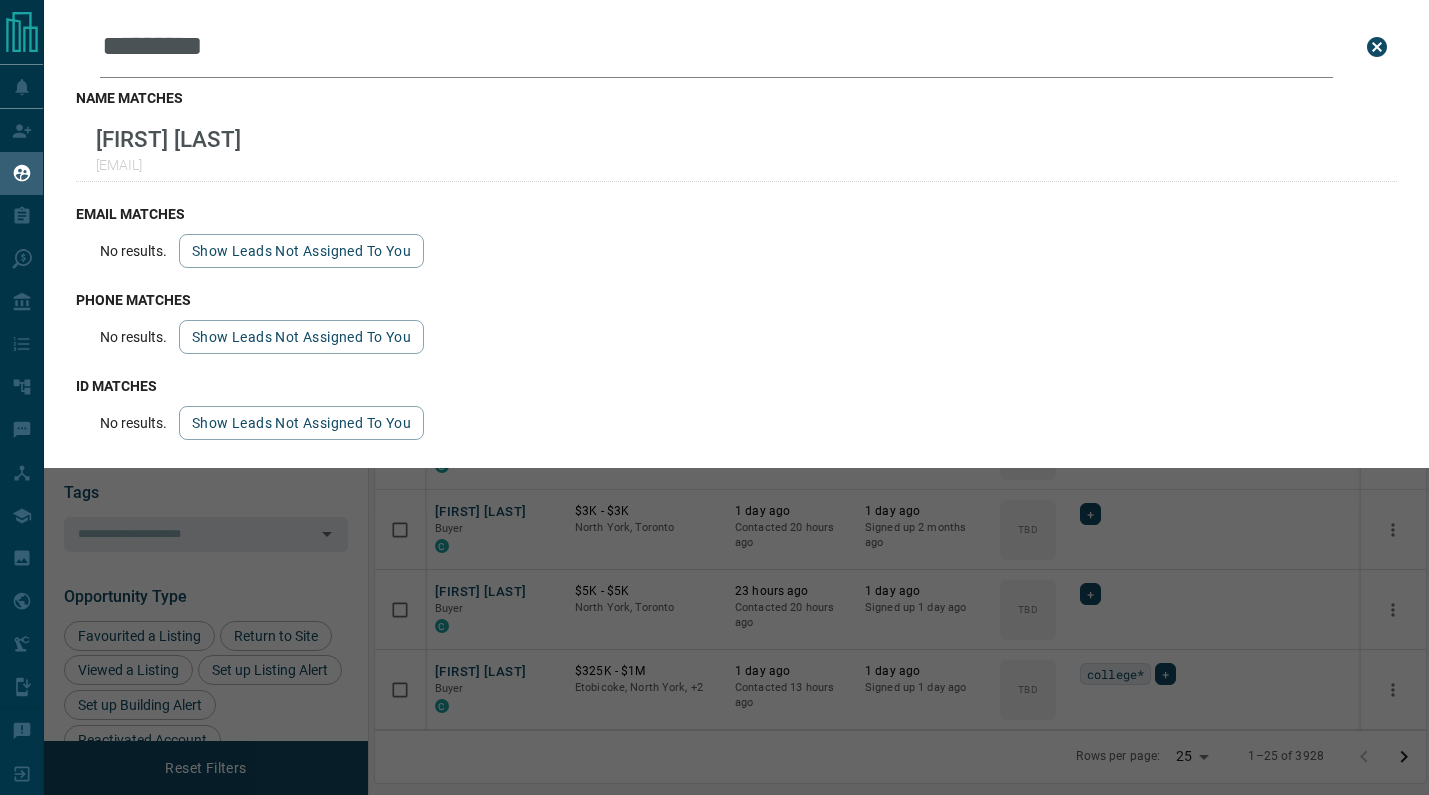 click on "*********" at bounding box center [716, 47] 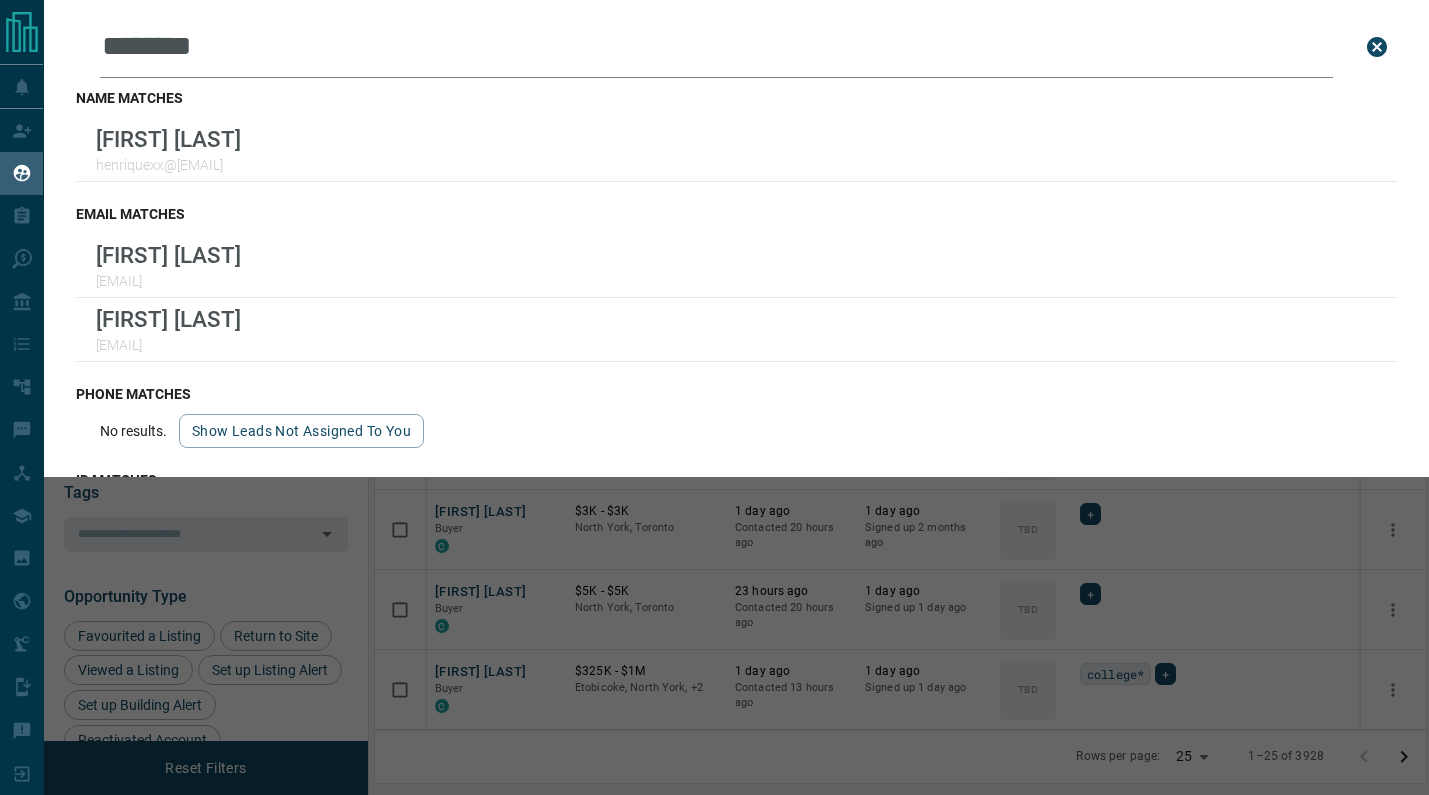 click on "********" at bounding box center [716, 47] 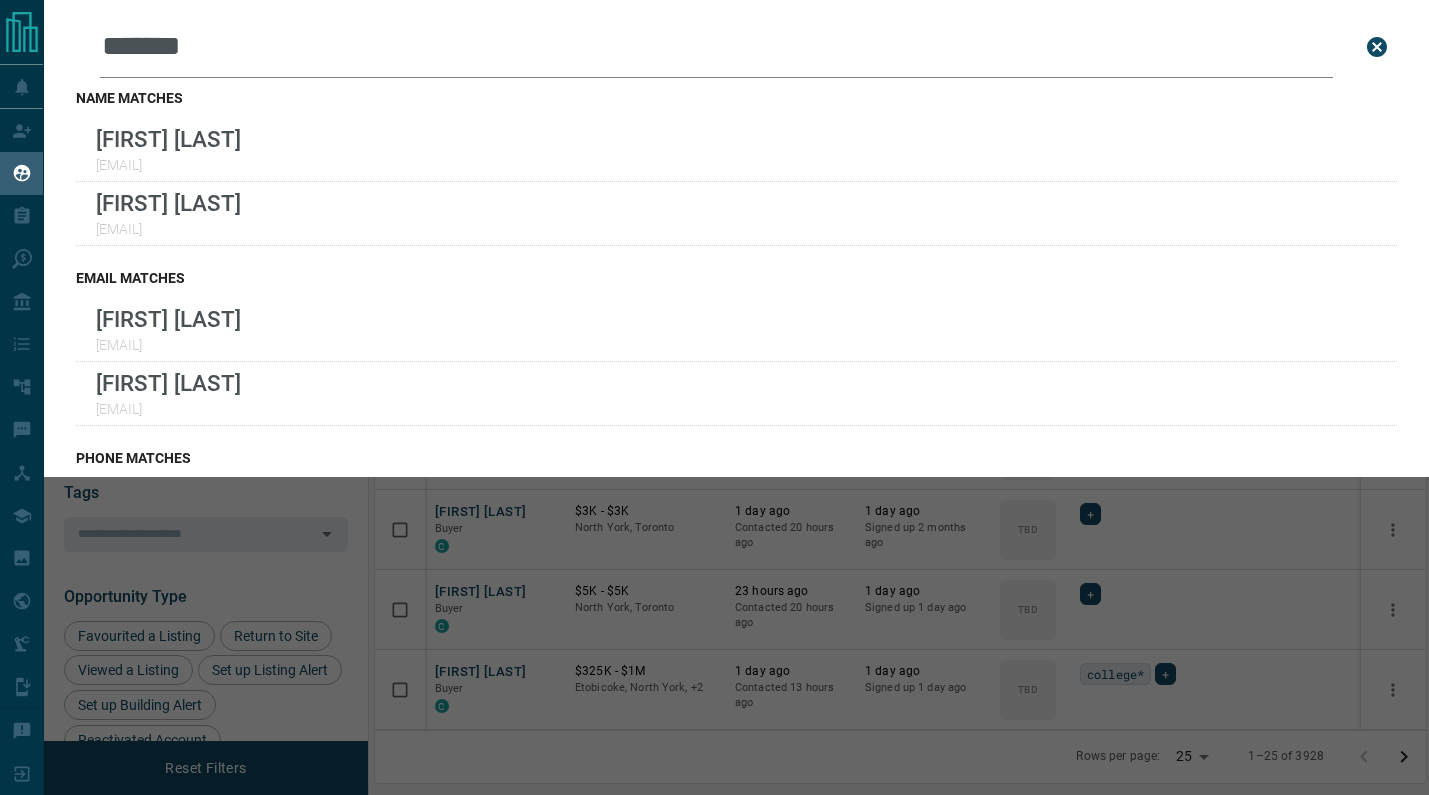 click on "*******" at bounding box center (716, 47) 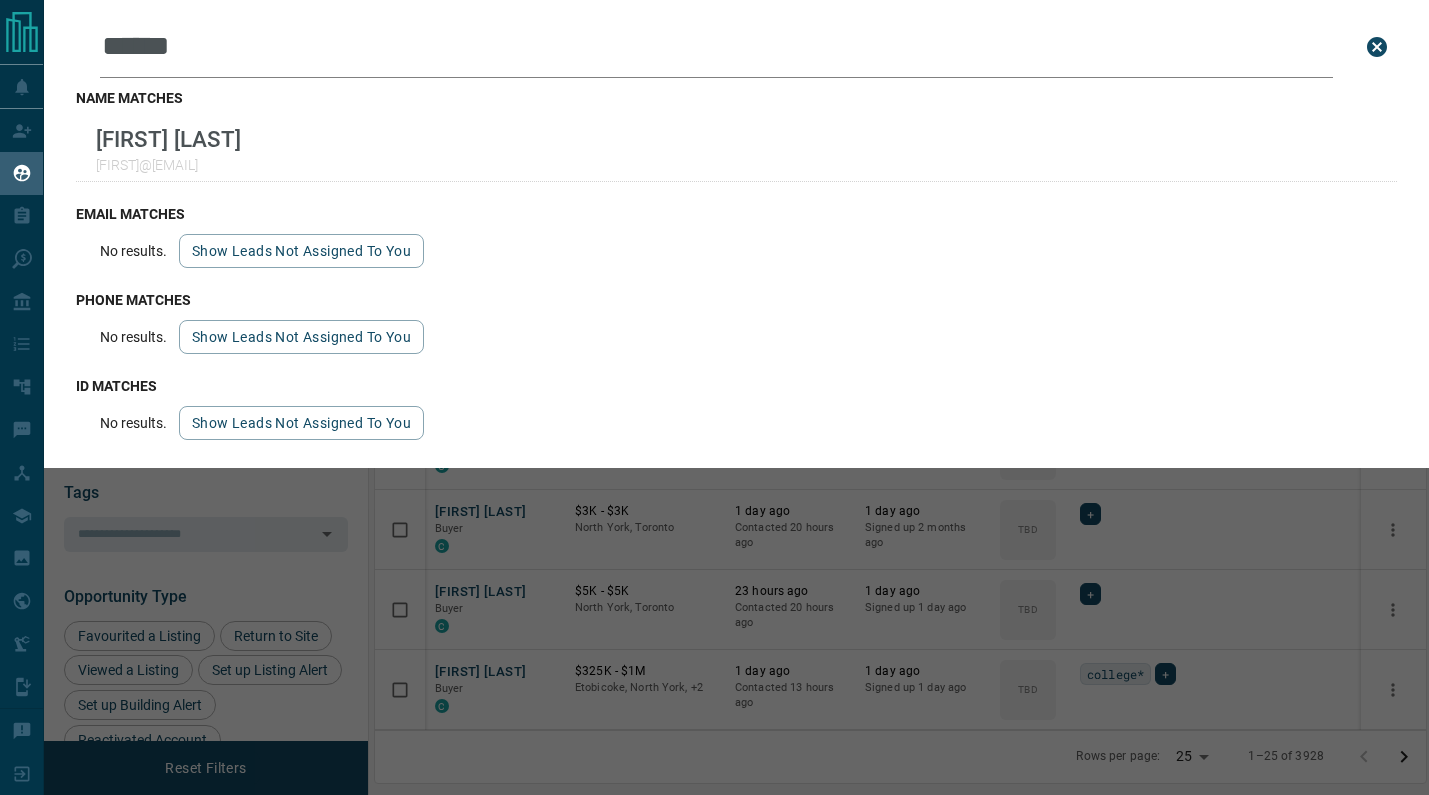 click on "******" at bounding box center [716, 47] 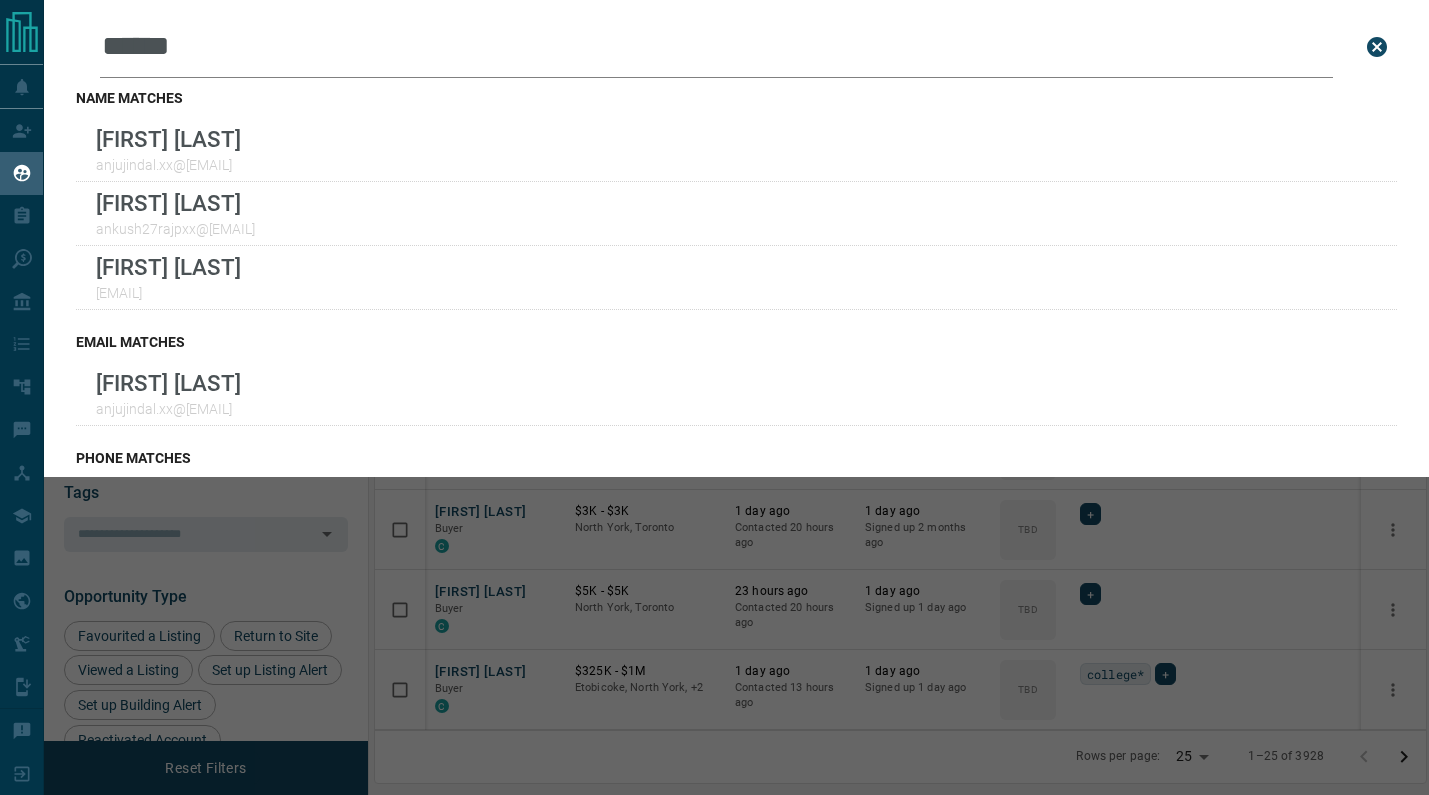 click on "******" at bounding box center (716, 47) 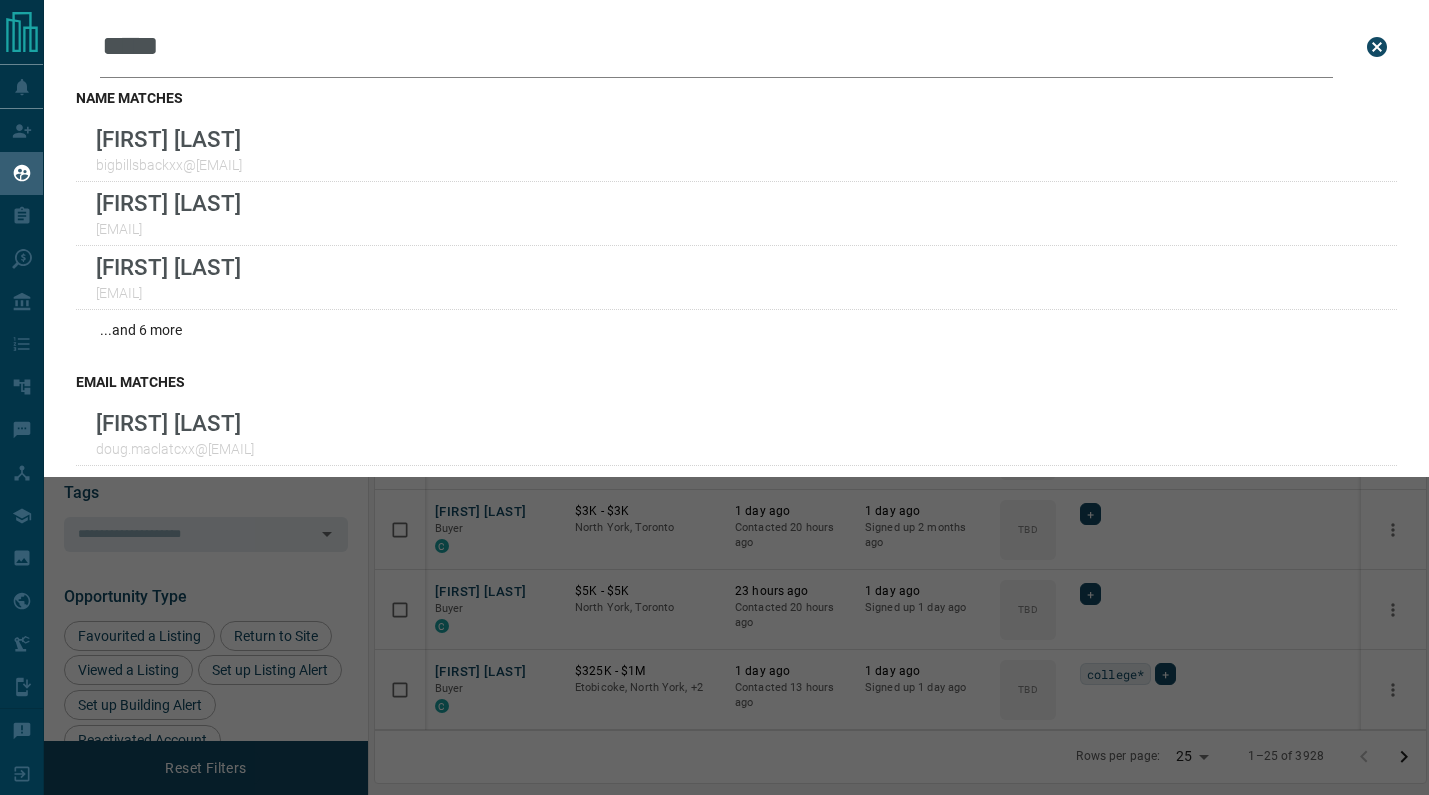 click on "****" at bounding box center [716, 47] 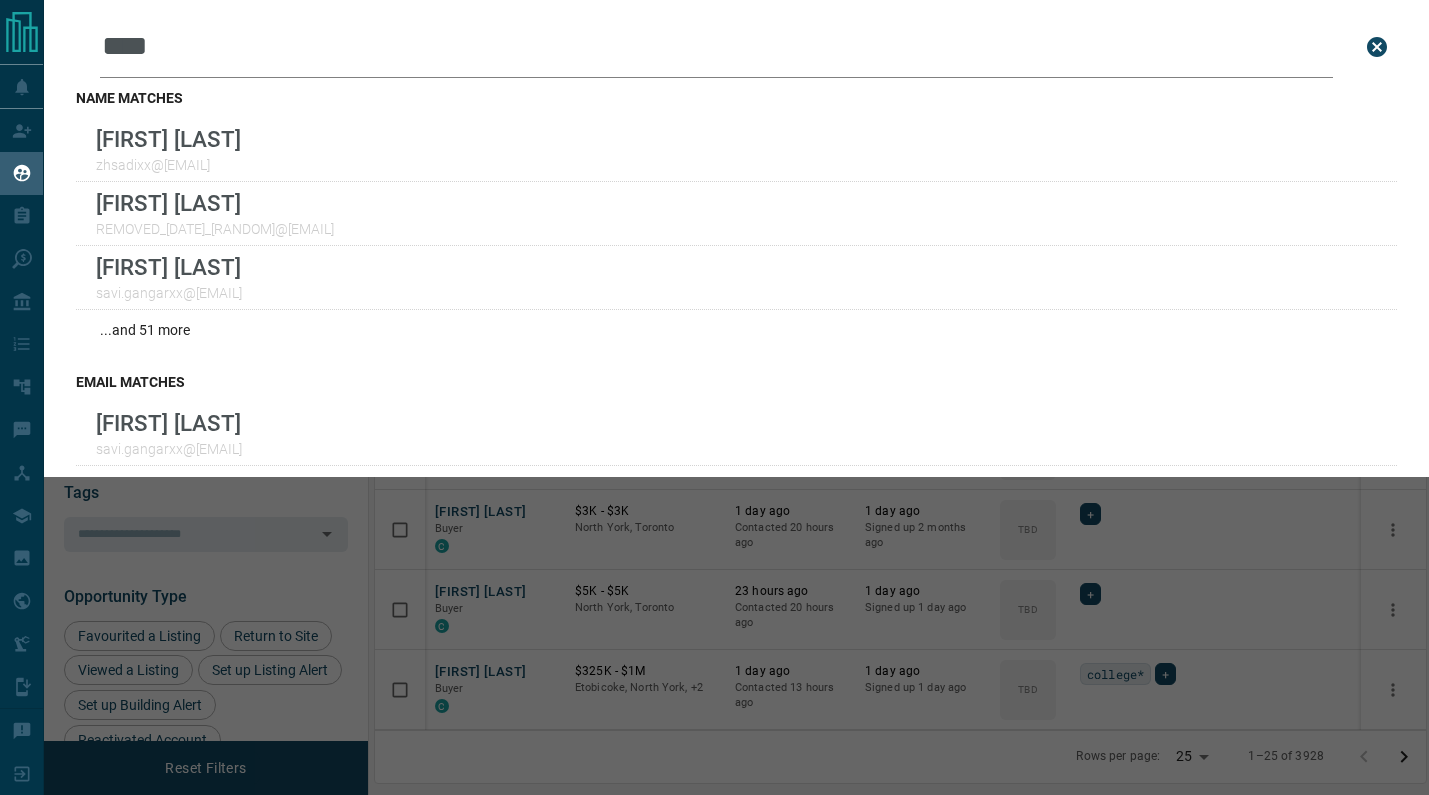 click on "****" at bounding box center [716, 47] 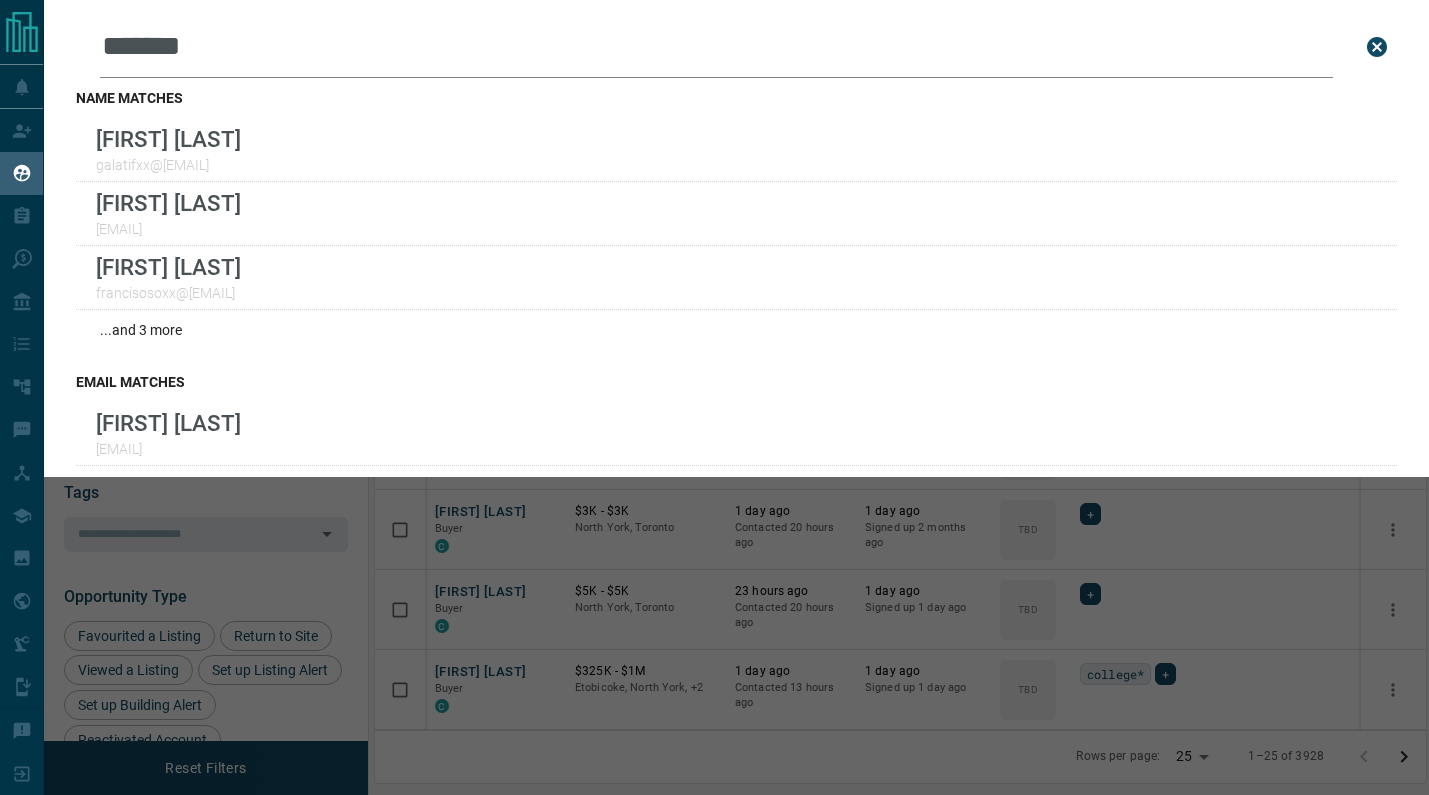 click on "name matches [FIRST] [LAST] [EMAIL] [FIRST] [LAST] [EMAIL] [FIRST] [LAST] [EMAIL] ...and 3 more" at bounding box center [736, 220] 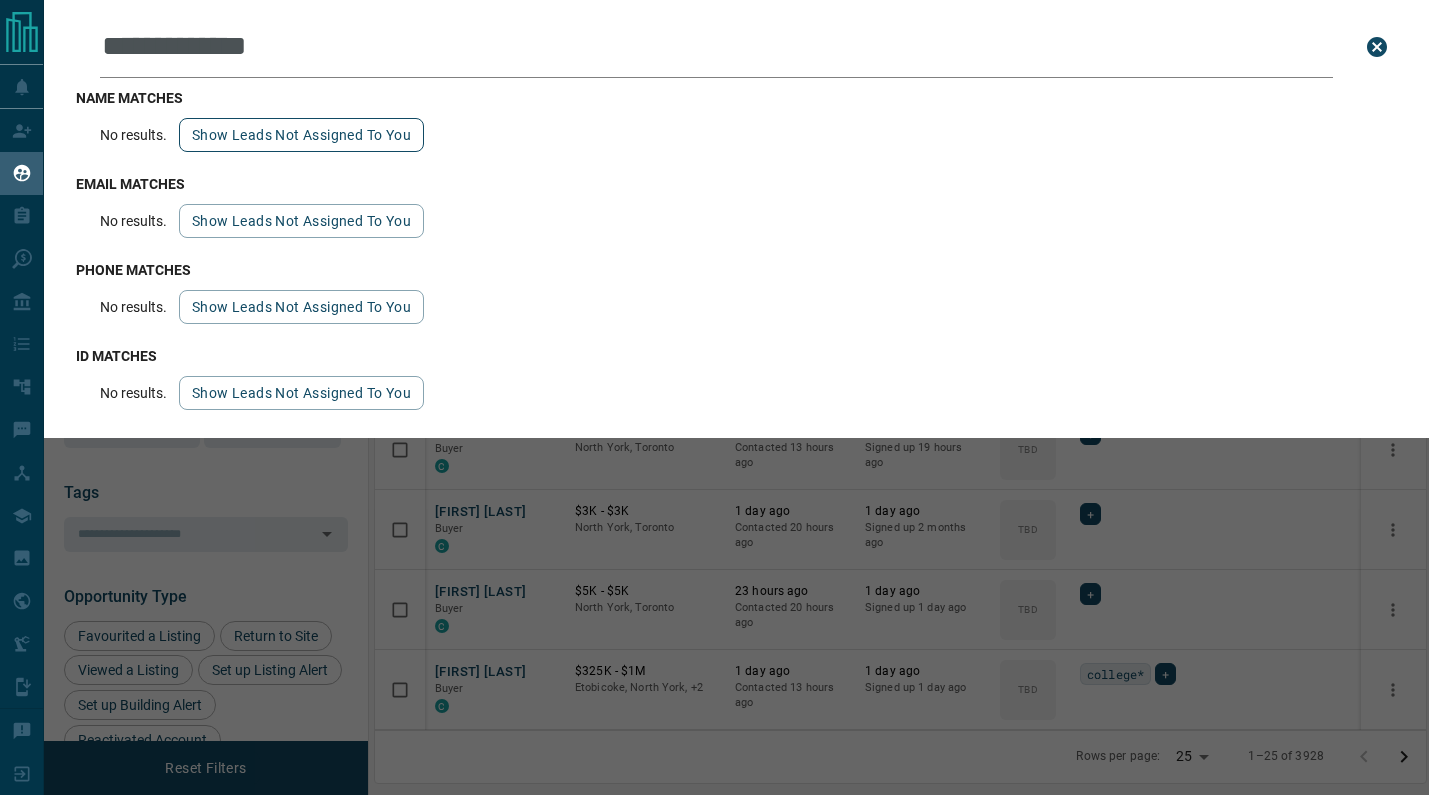 click on "Show leads not assigned to you" at bounding box center (301, 135) 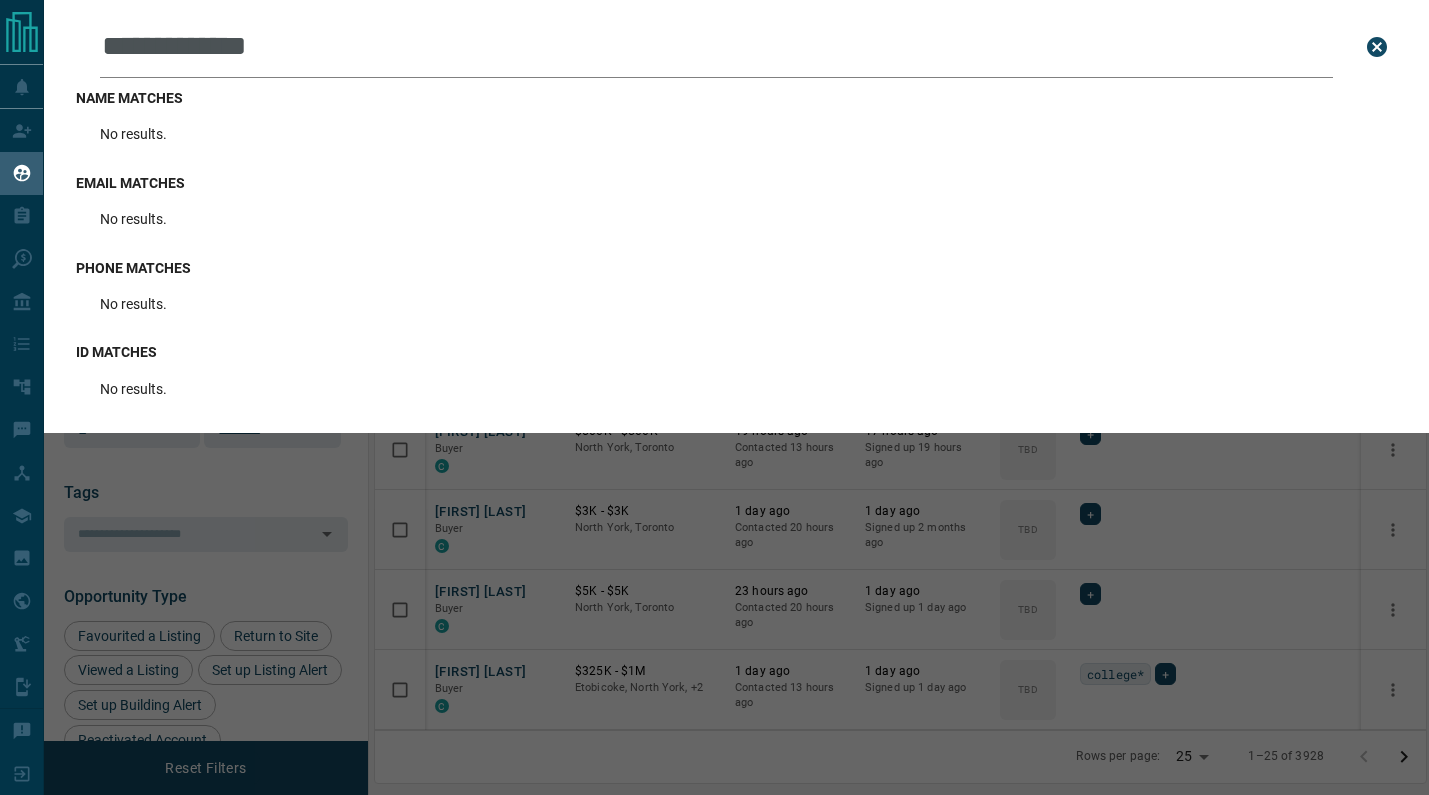drag, startPoint x: 195, startPoint y: 46, endPoint x: 0, endPoint y: 64, distance: 195.82901 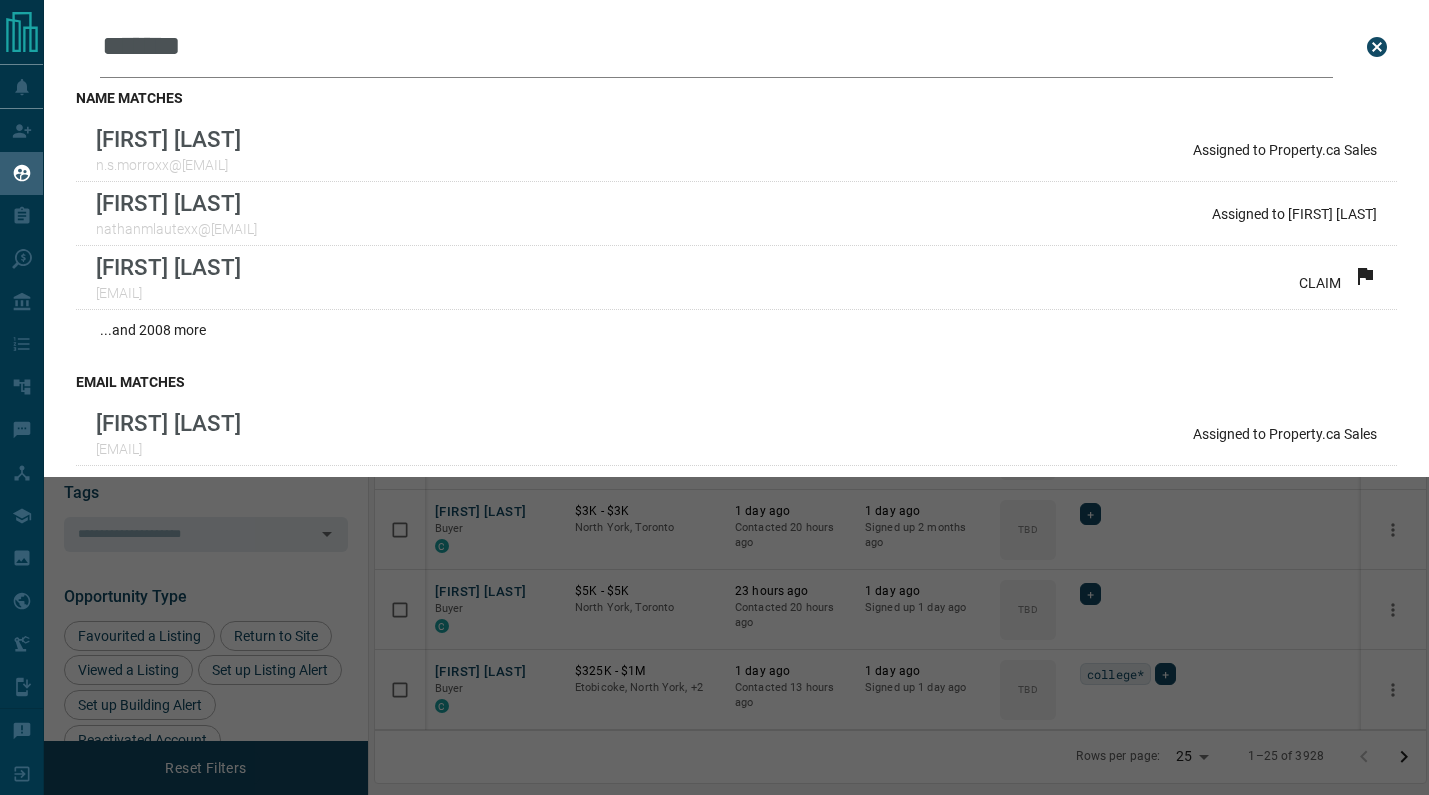 click on "******" at bounding box center (716, 47) 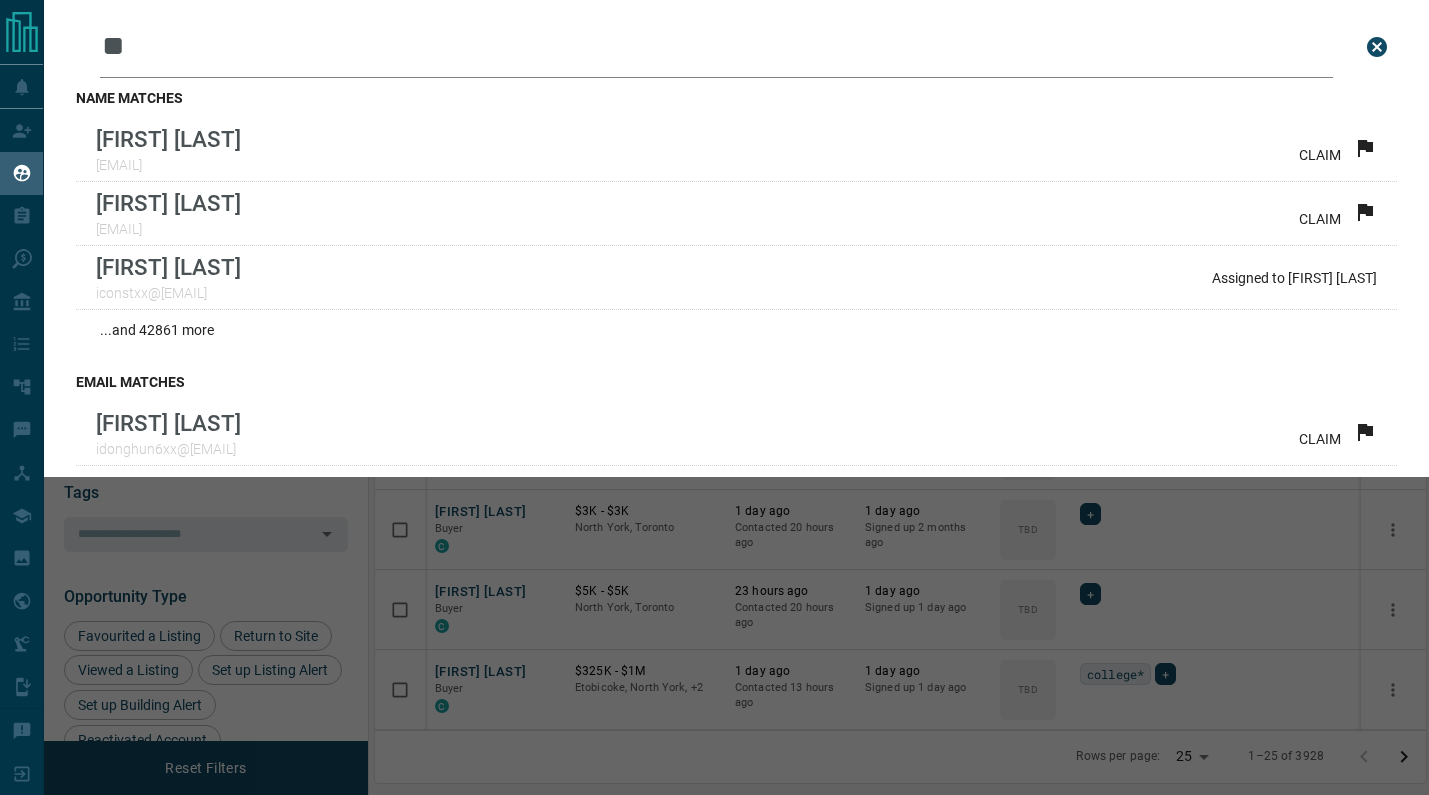 type on "*" 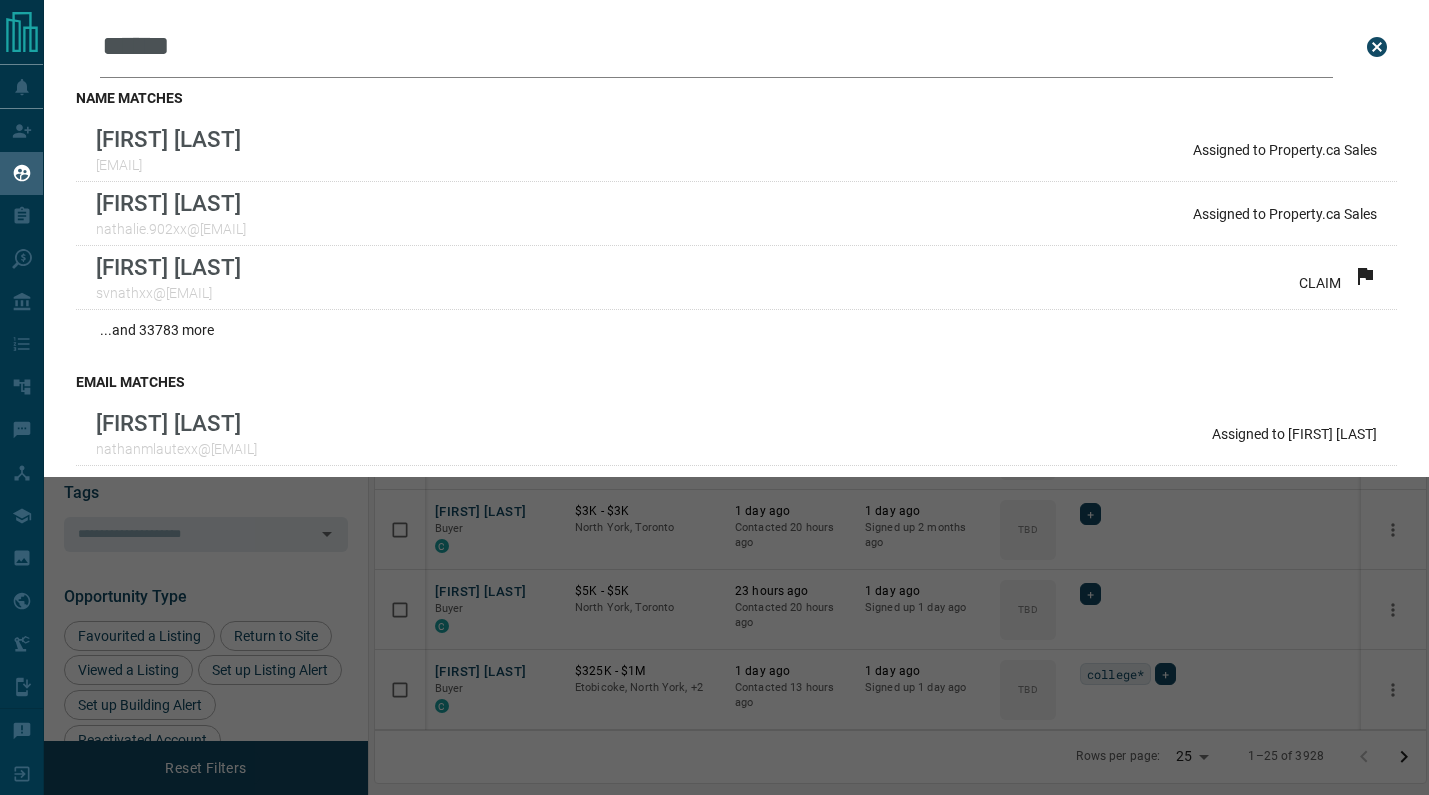 type on "******" 